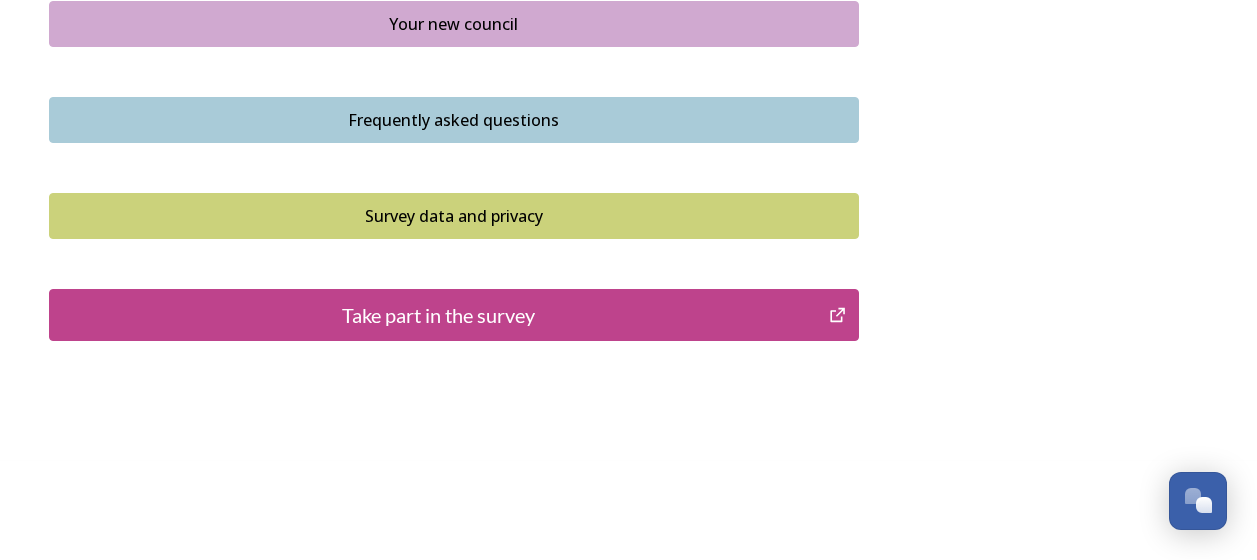 scroll, scrollTop: 1592, scrollLeft: 0, axis: vertical 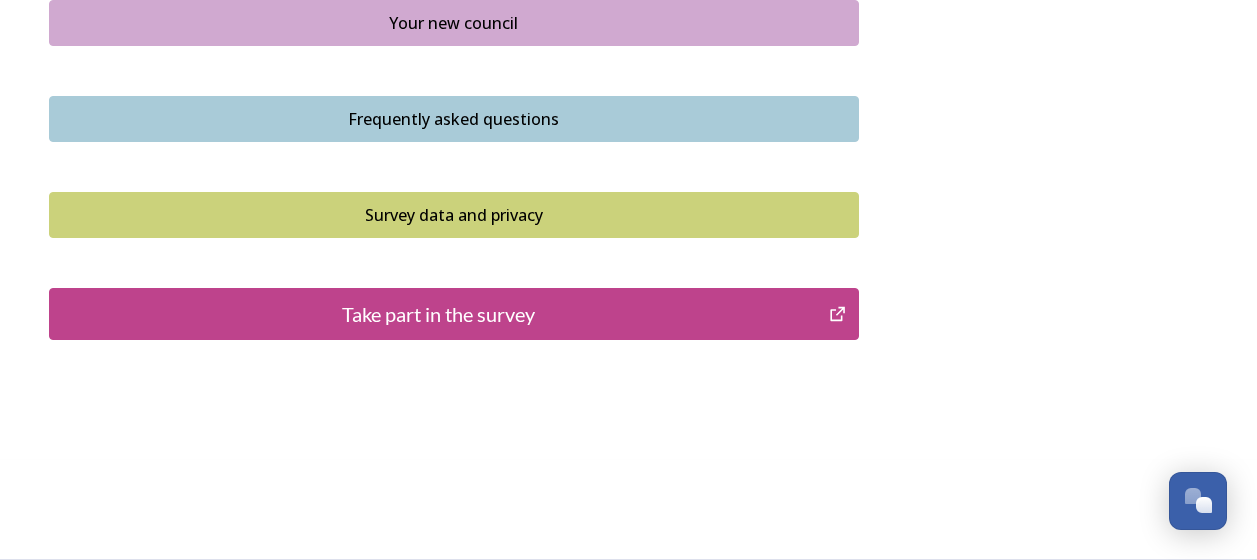click on "Take part in the survey" at bounding box center [439, 314] 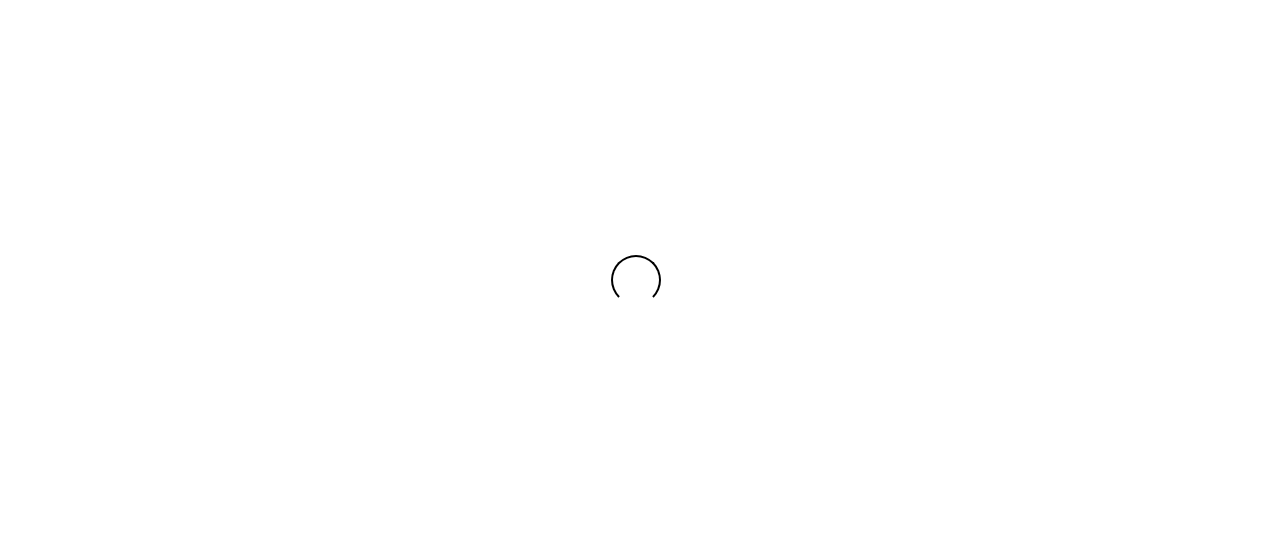 scroll, scrollTop: 0, scrollLeft: 0, axis: both 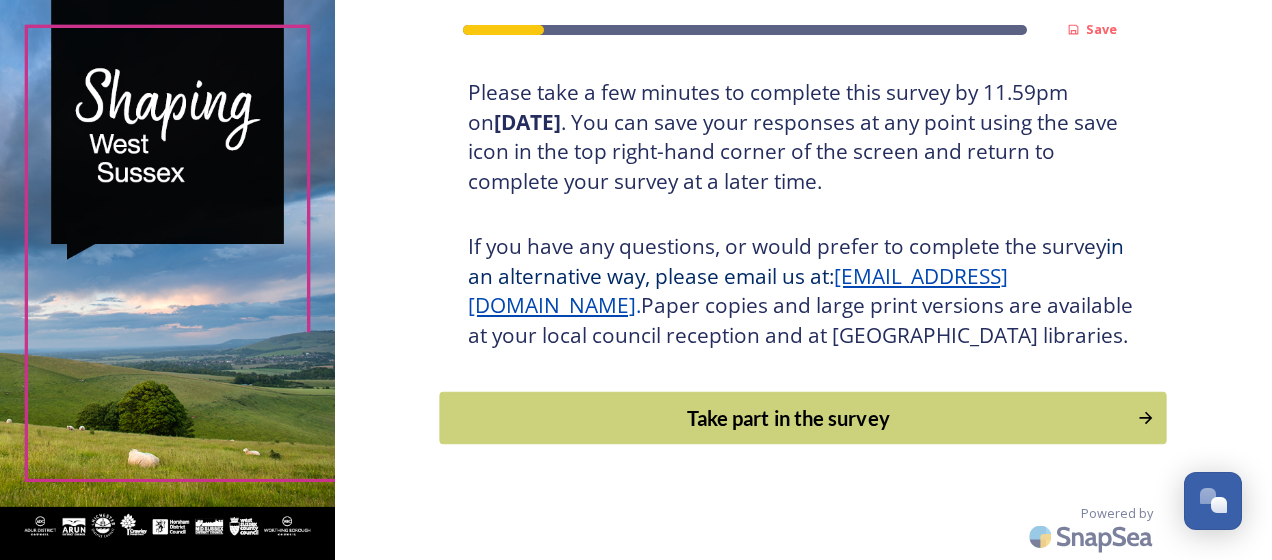 click on "Take part in the survey" at bounding box center [789, 418] 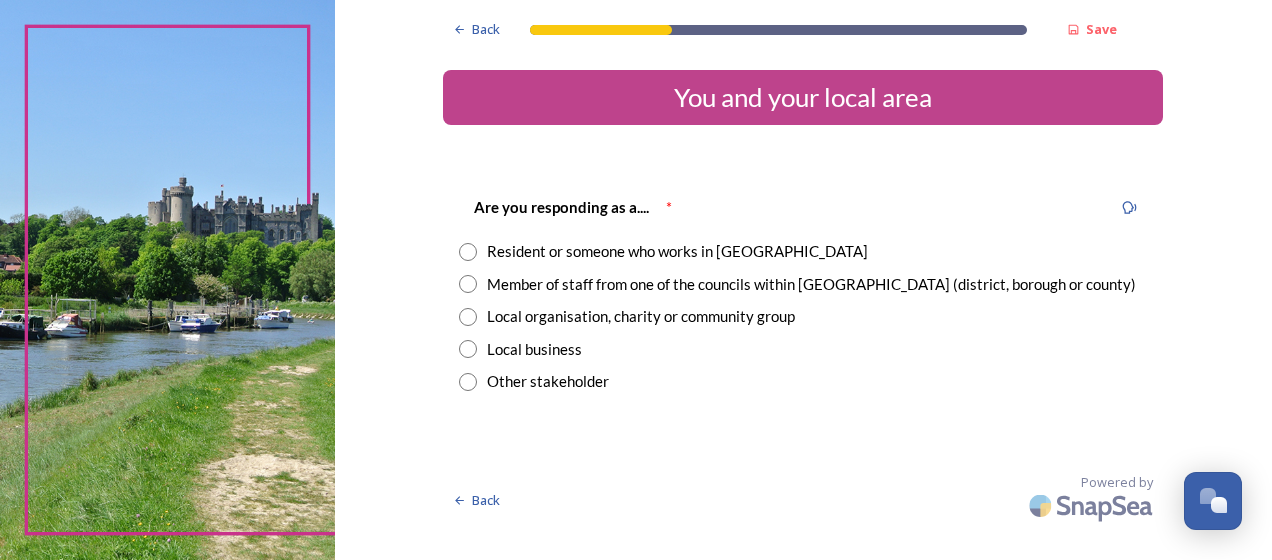 click at bounding box center (468, 284) 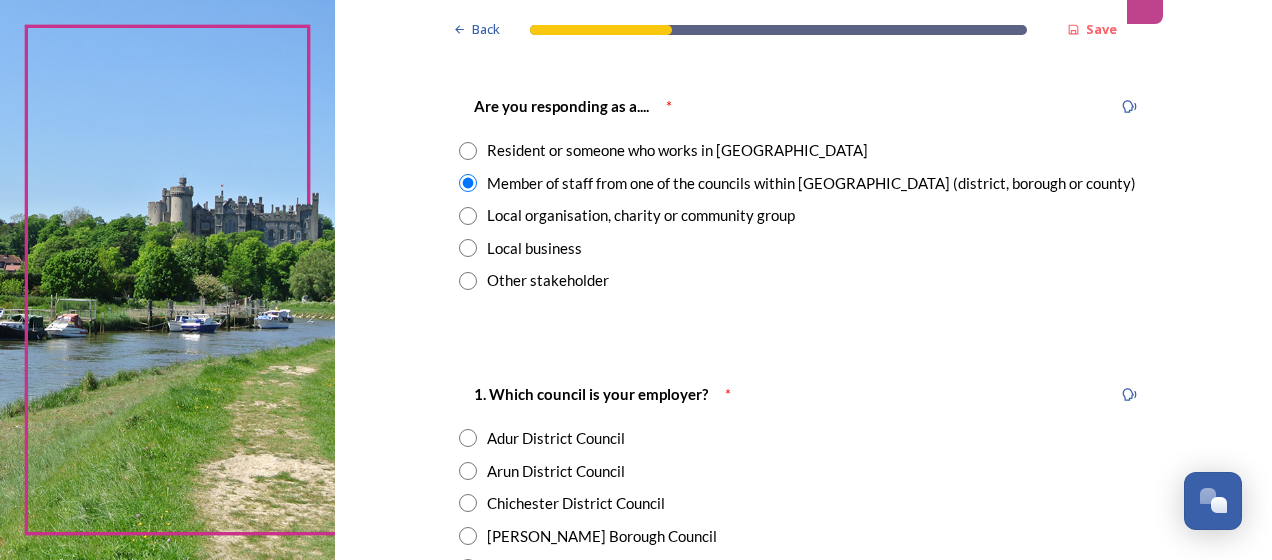 scroll, scrollTop: 100, scrollLeft: 0, axis: vertical 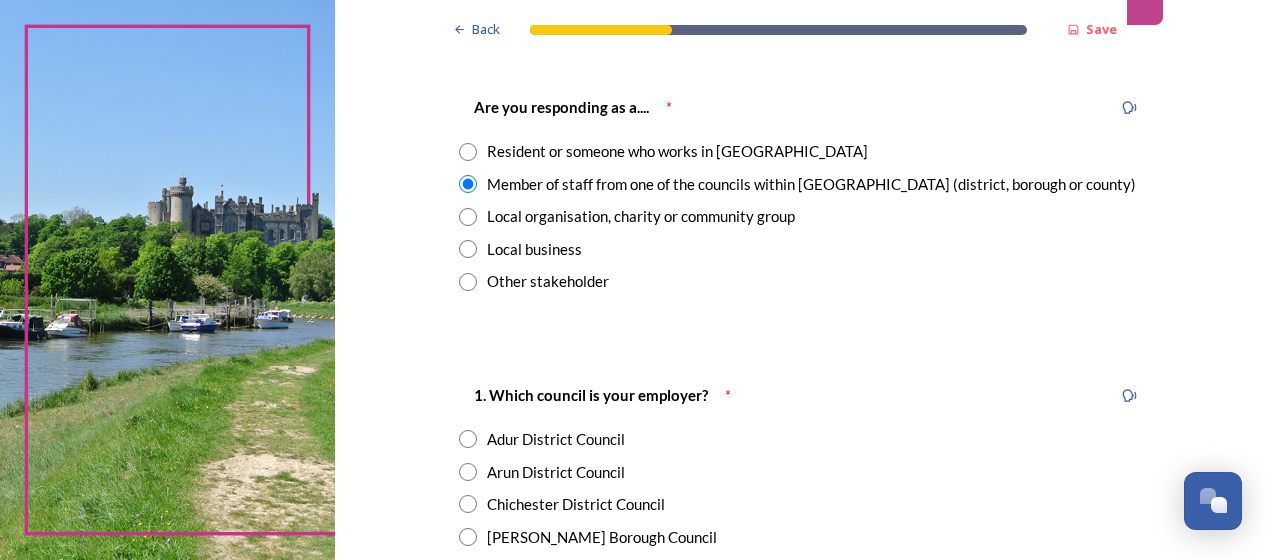 click at bounding box center (468, 152) 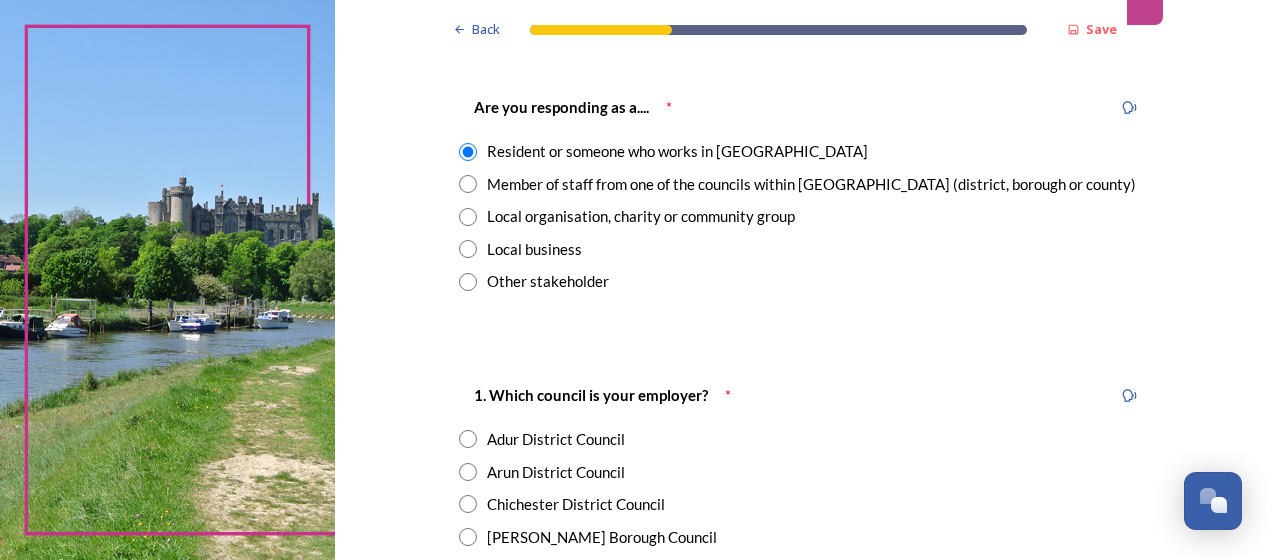 click at bounding box center (468, 152) 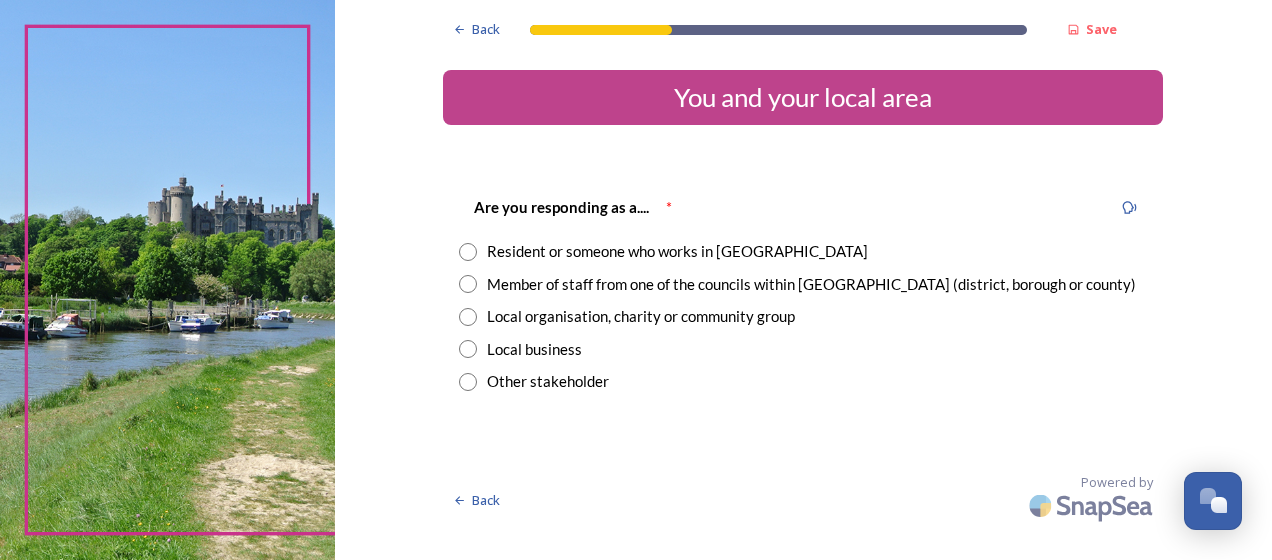 scroll, scrollTop: 0, scrollLeft: 0, axis: both 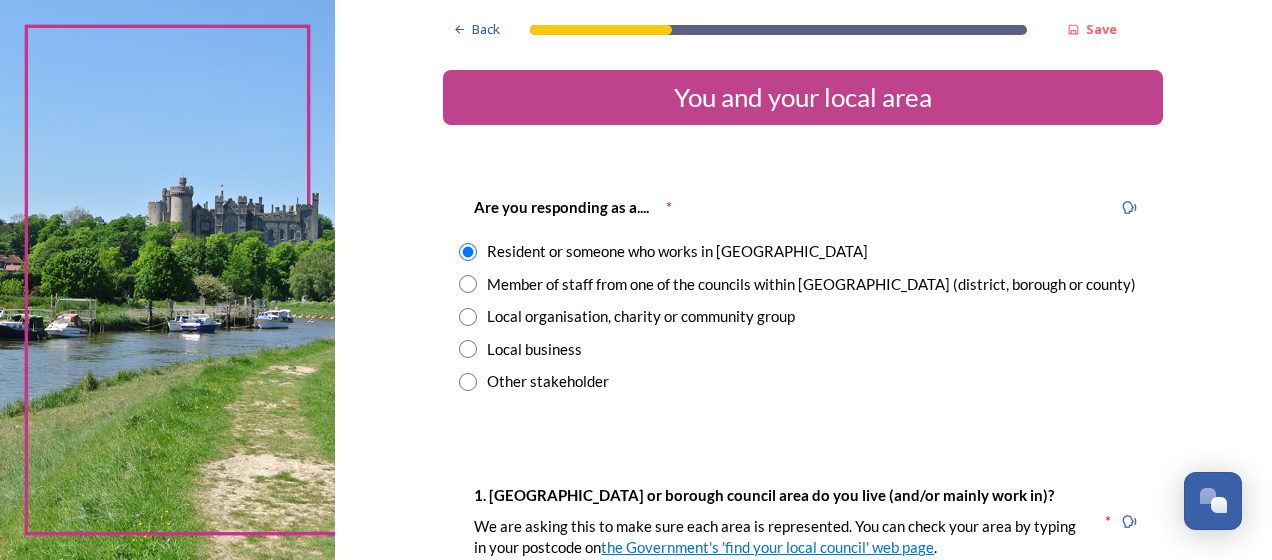 click at bounding box center [468, 284] 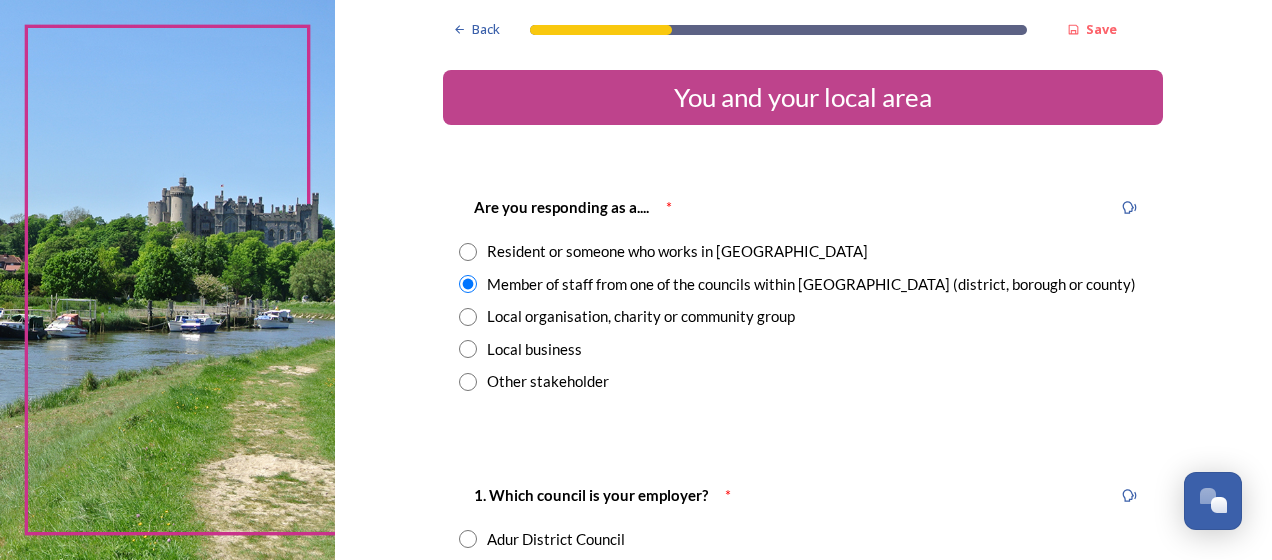 click at bounding box center (468, 252) 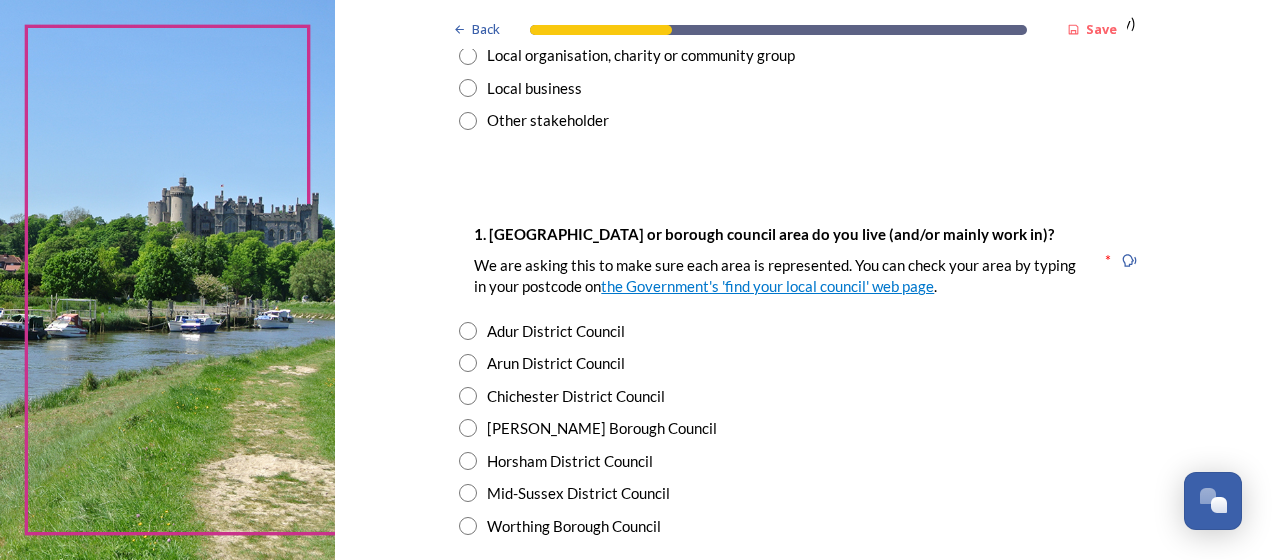 scroll, scrollTop: 300, scrollLeft: 0, axis: vertical 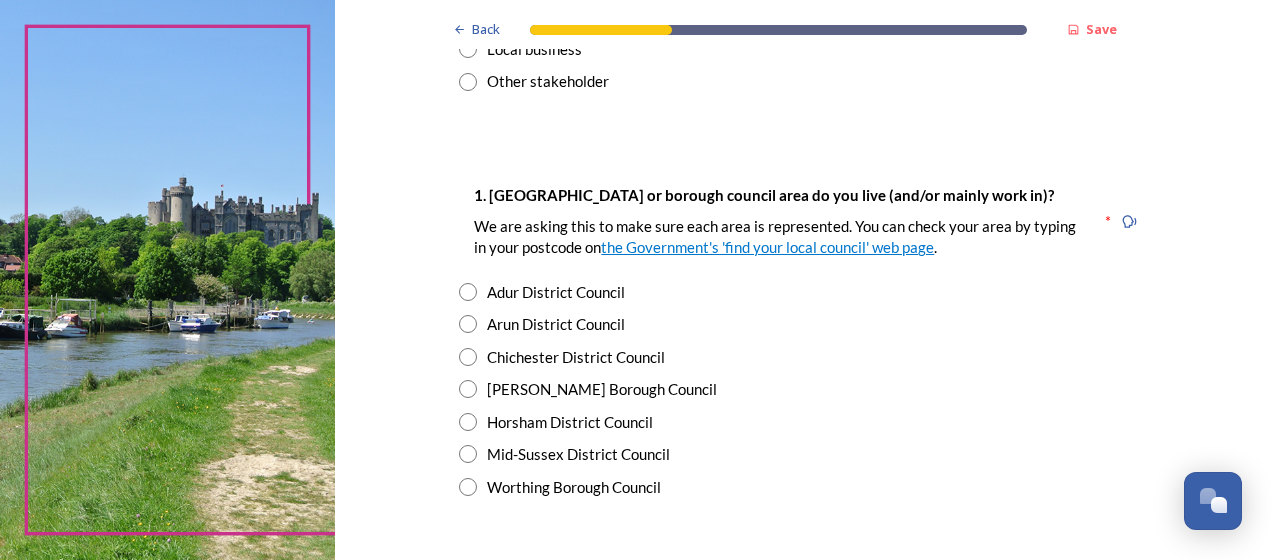 click at bounding box center [468, 422] 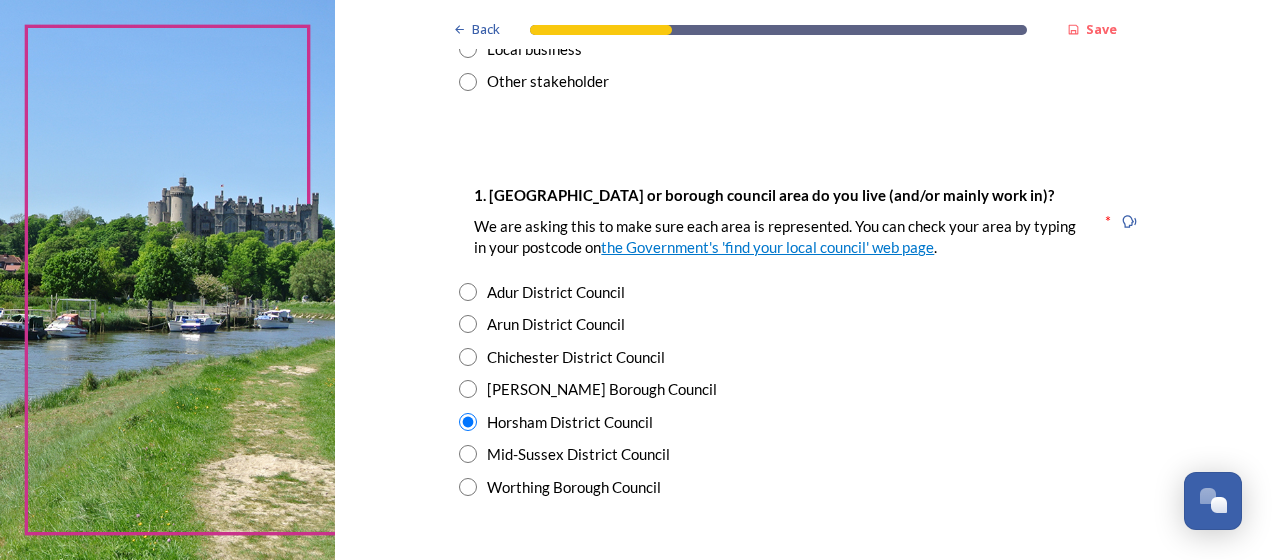 click at bounding box center [468, 454] 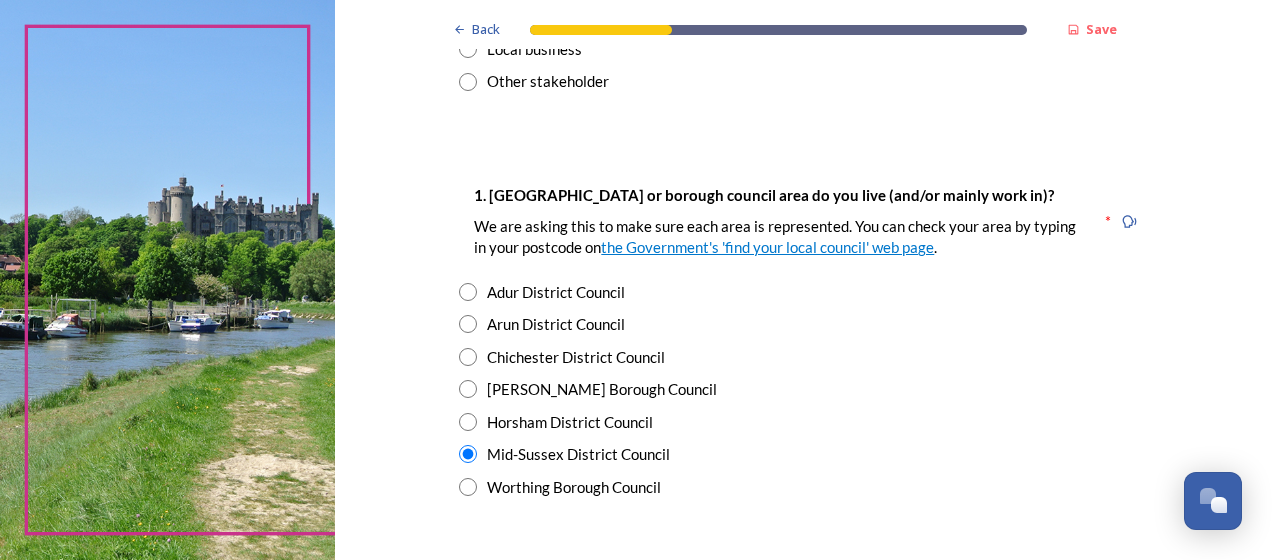 click at bounding box center (468, 422) 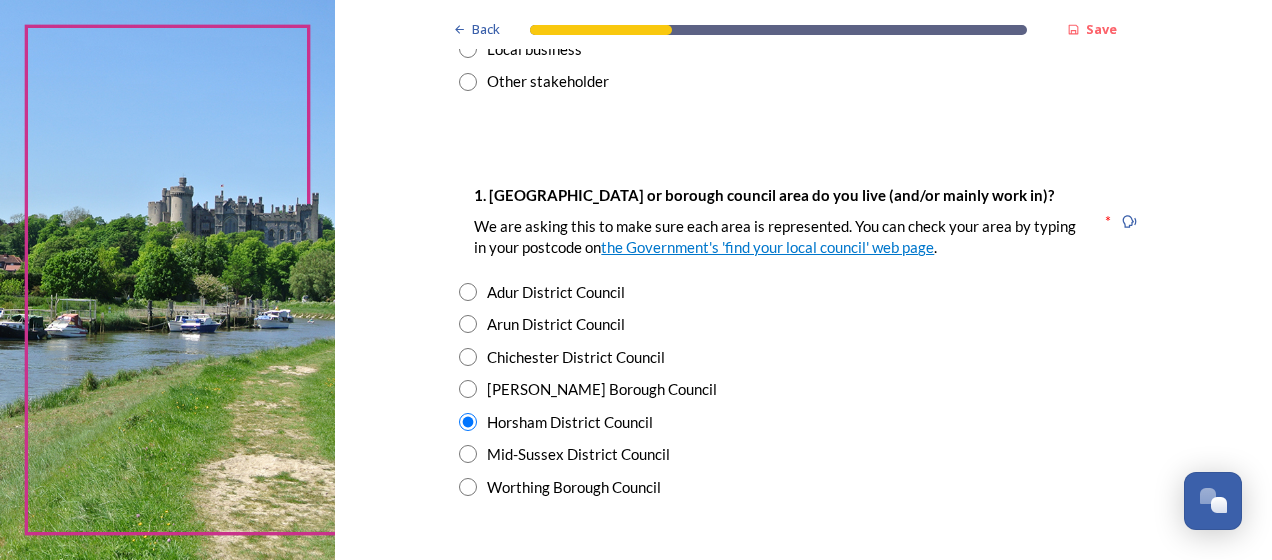 click on "Mid-Sussex District Council" at bounding box center (803, 454) 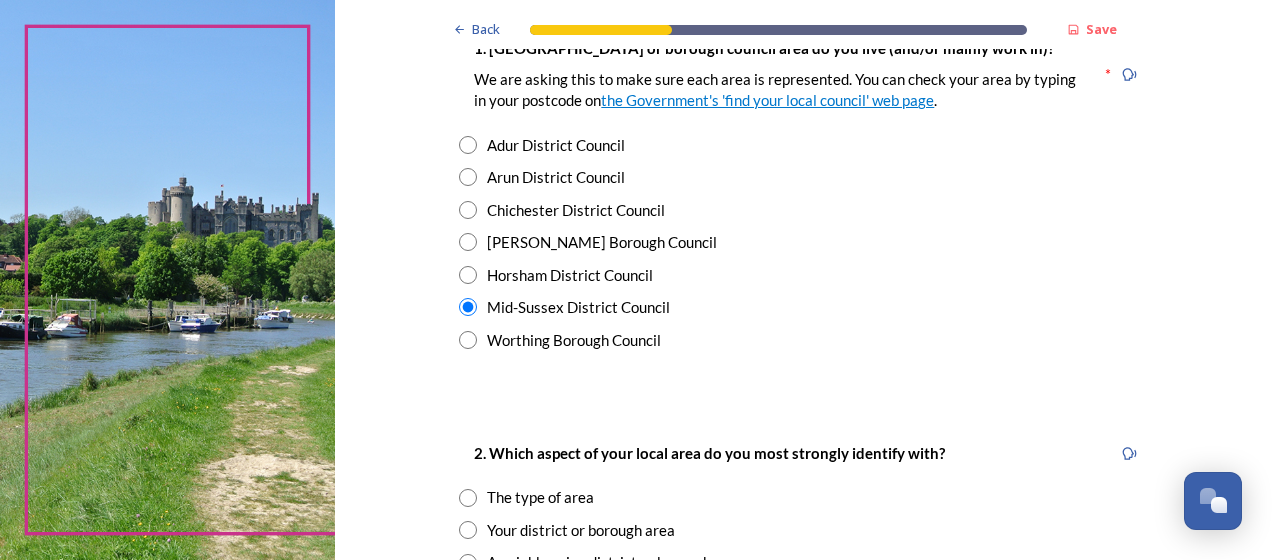 scroll, scrollTop: 600, scrollLeft: 0, axis: vertical 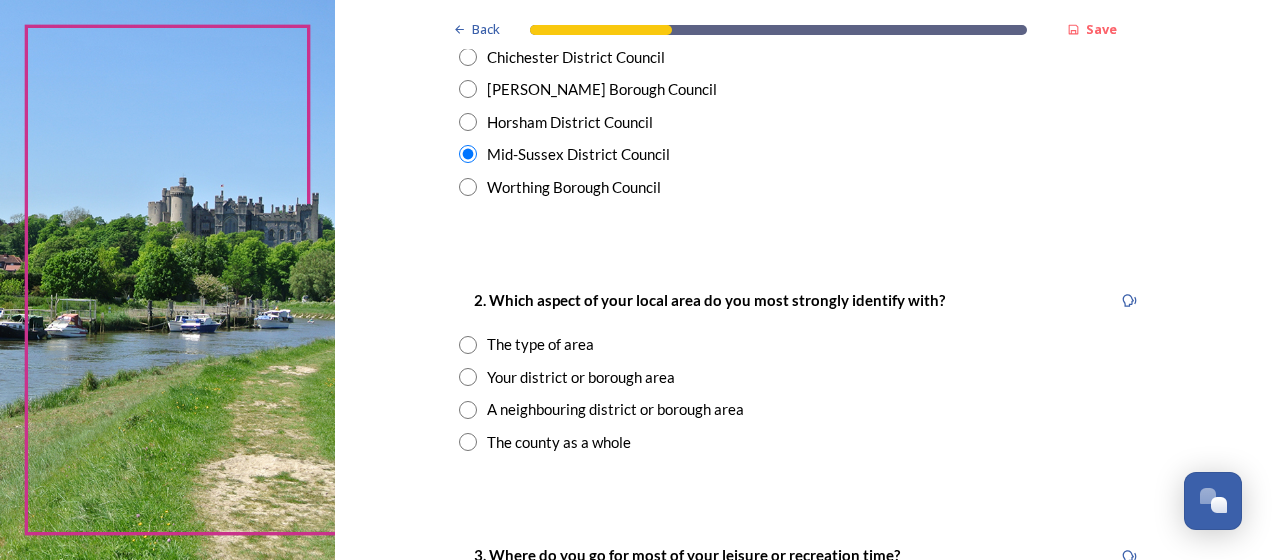click at bounding box center [468, 410] 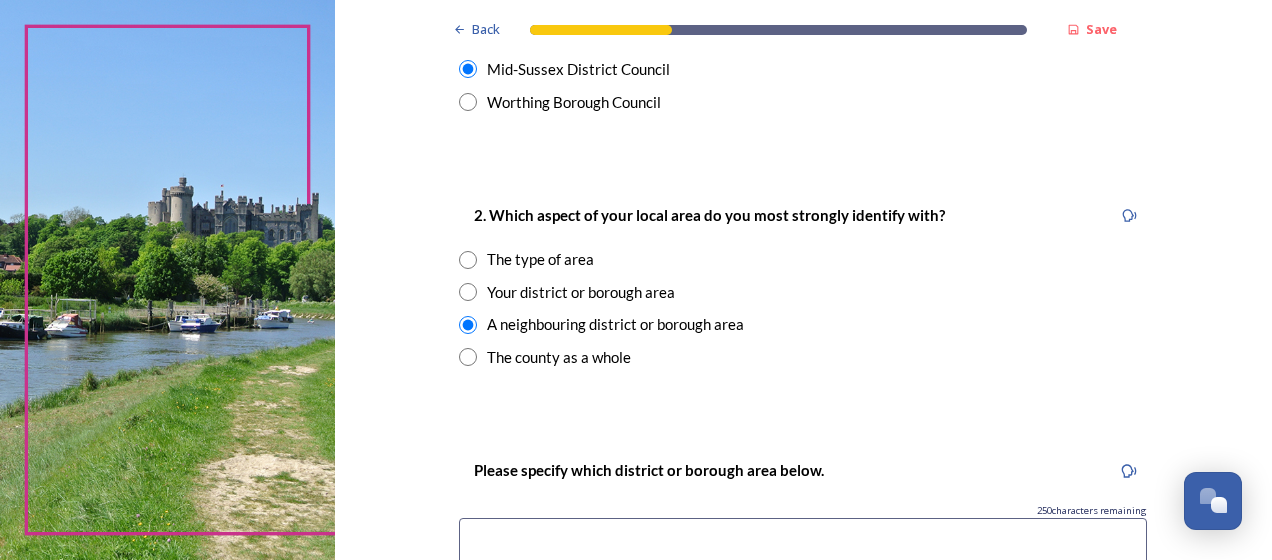 scroll, scrollTop: 800, scrollLeft: 0, axis: vertical 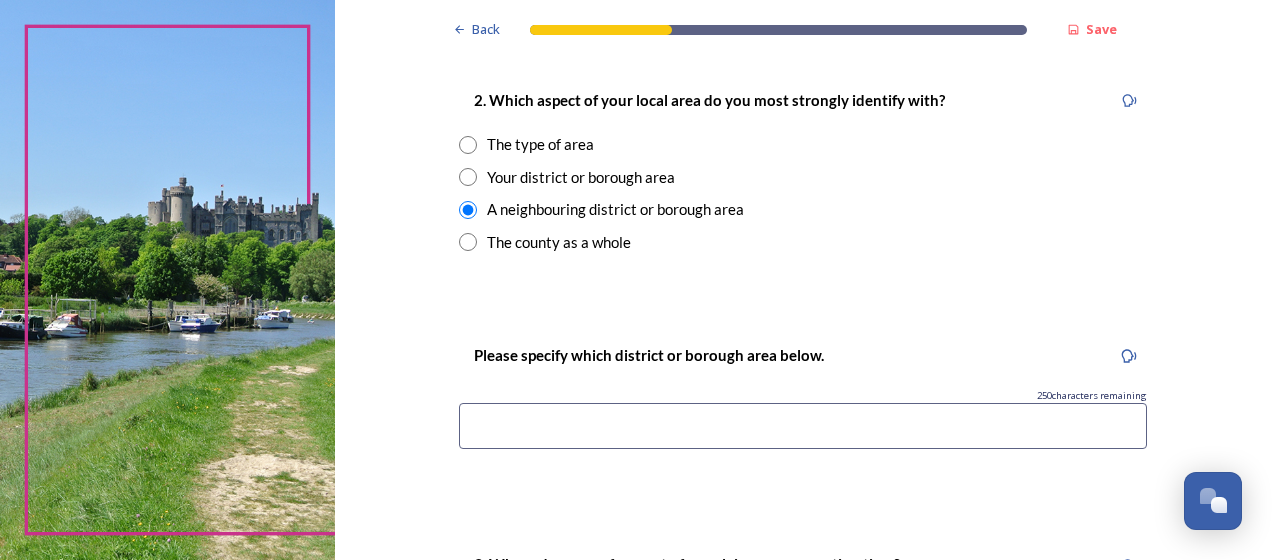 click at bounding box center [803, 426] 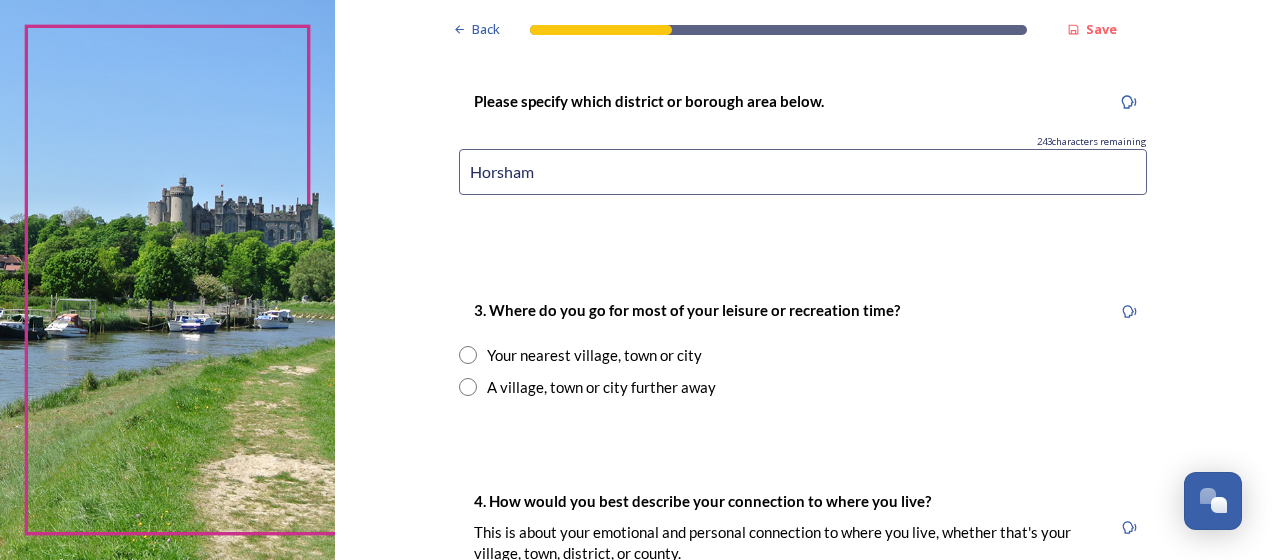 scroll, scrollTop: 1100, scrollLeft: 0, axis: vertical 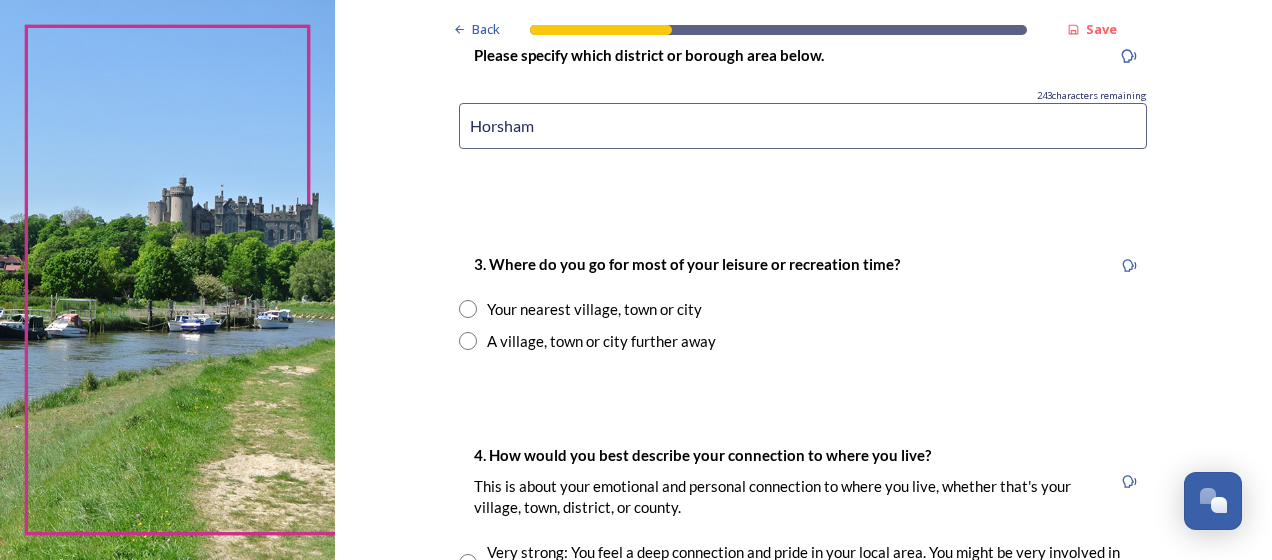 type on "Horsham" 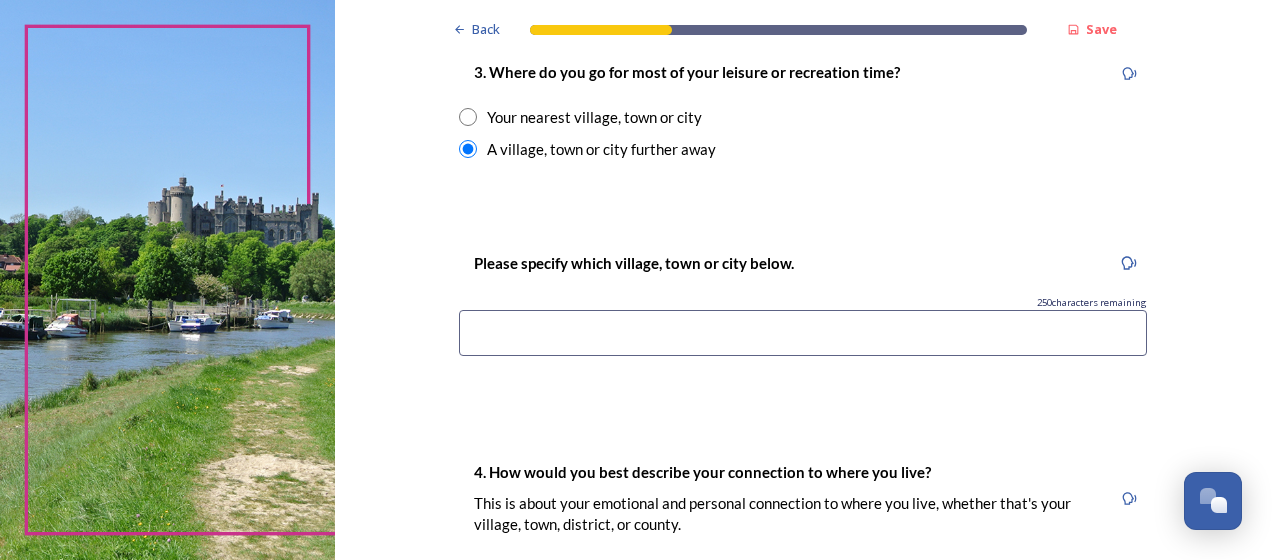 scroll, scrollTop: 1300, scrollLeft: 0, axis: vertical 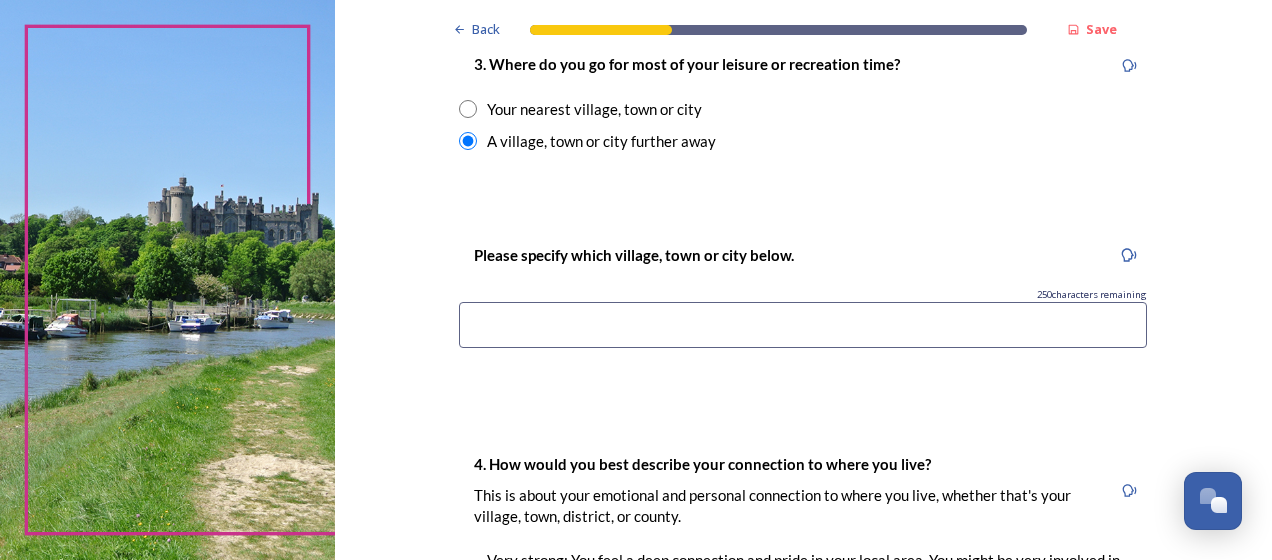 click at bounding box center [803, 325] 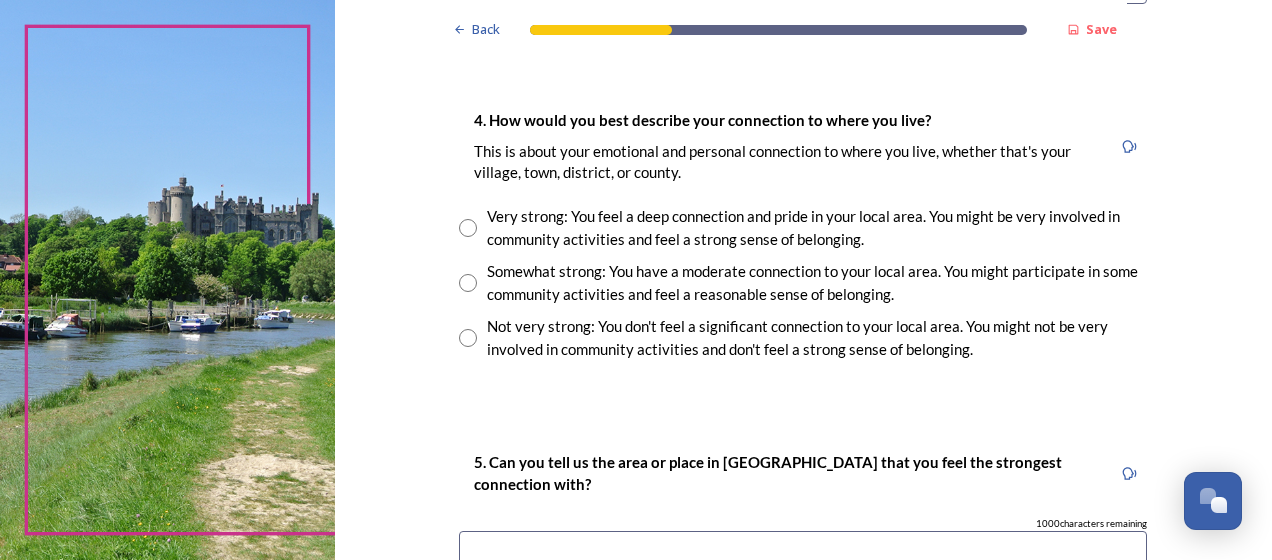 scroll, scrollTop: 1600, scrollLeft: 0, axis: vertical 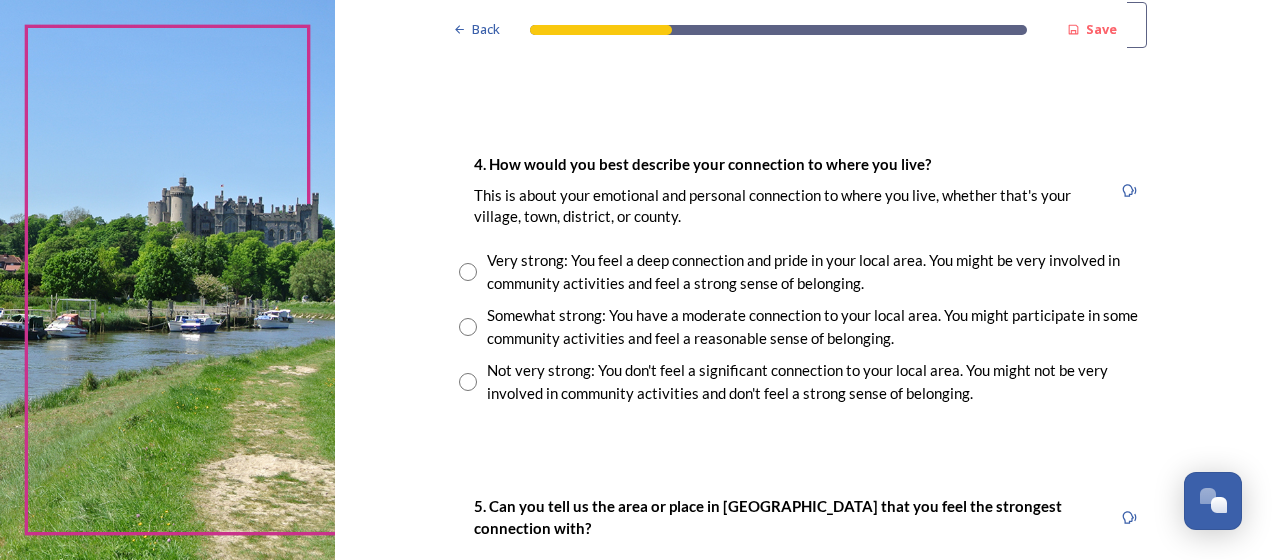 type on "London" 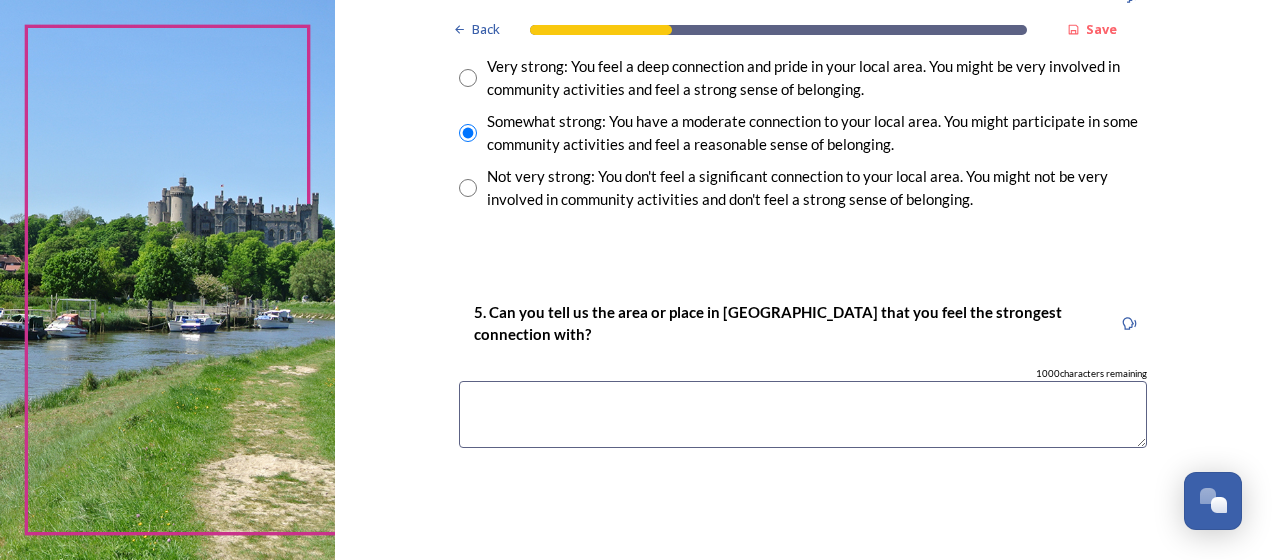 scroll, scrollTop: 1800, scrollLeft: 0, axis: vertical 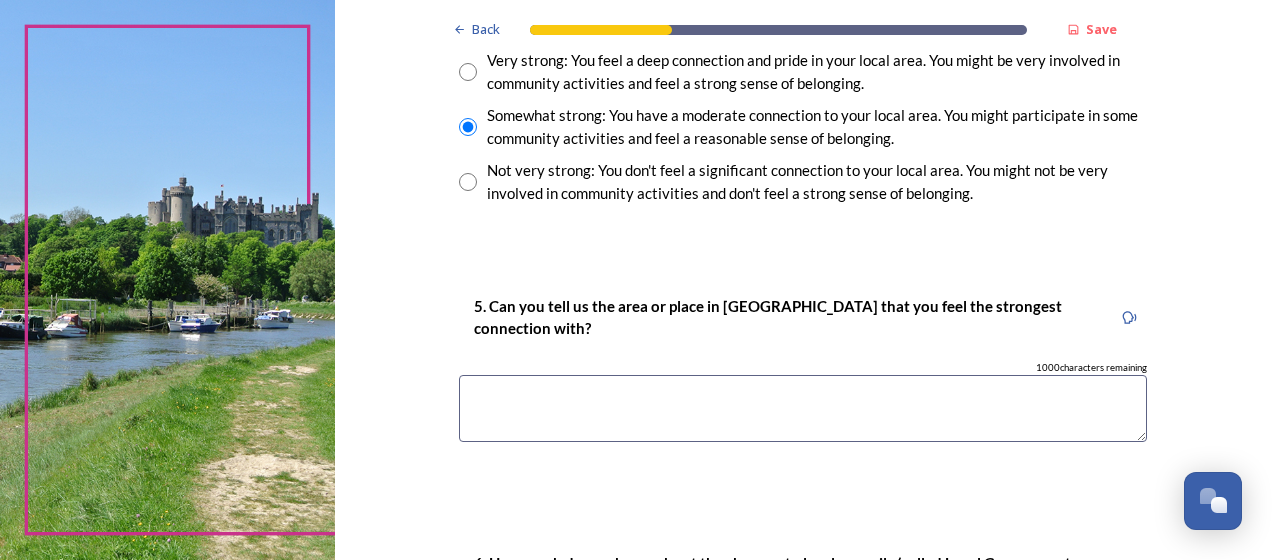click at bounding box center [803, 408] 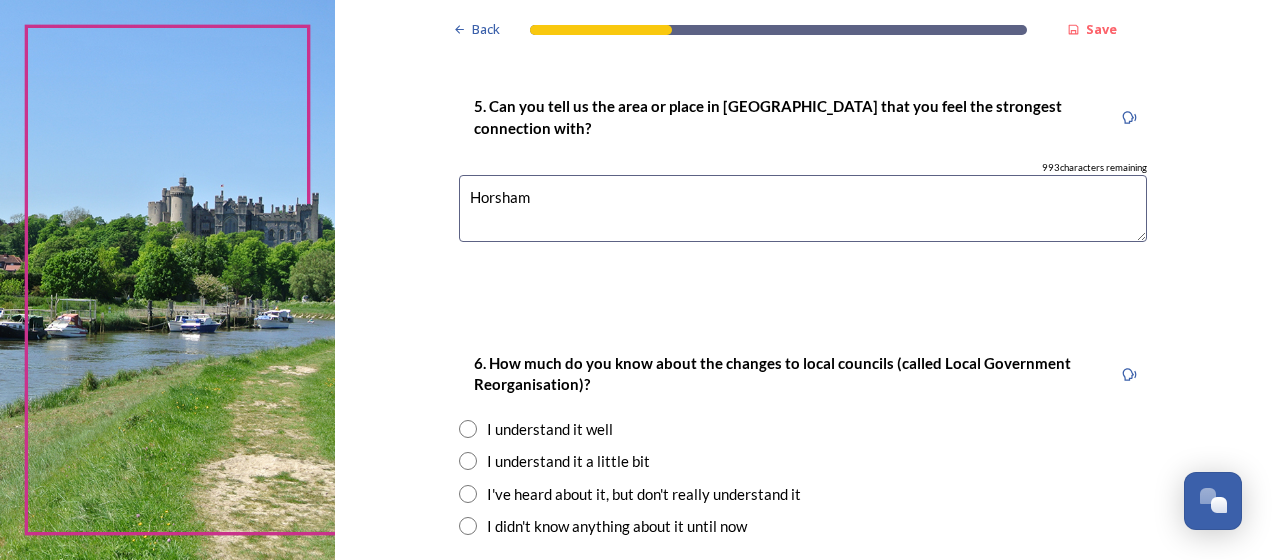 scroll, scrollTop: 2100, scrollLeft: 0, axis: vertical 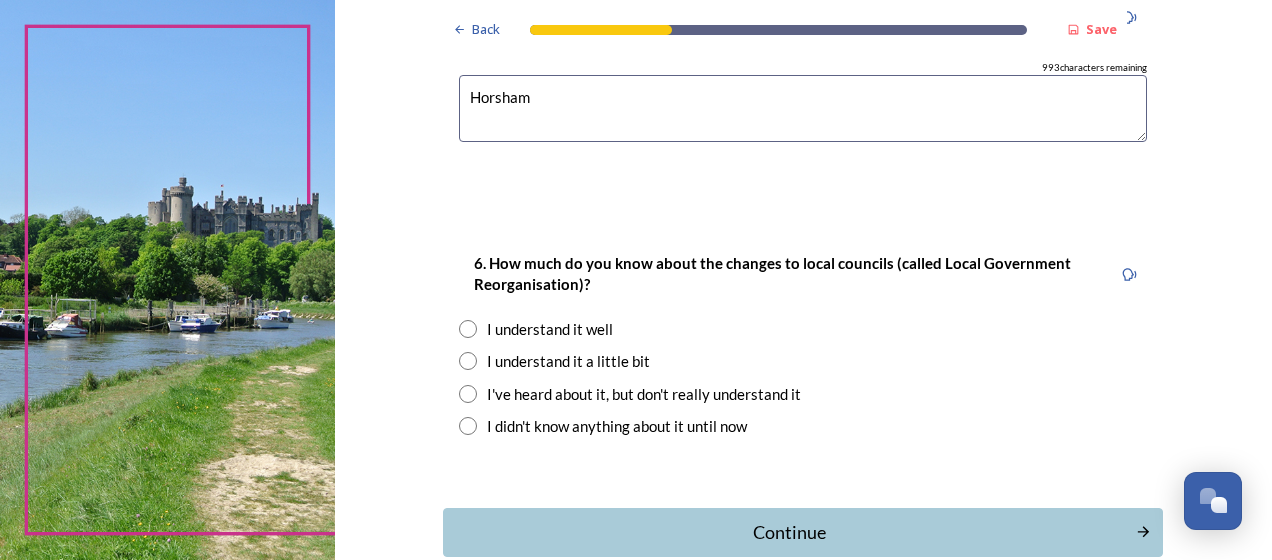 type on "Horsham" 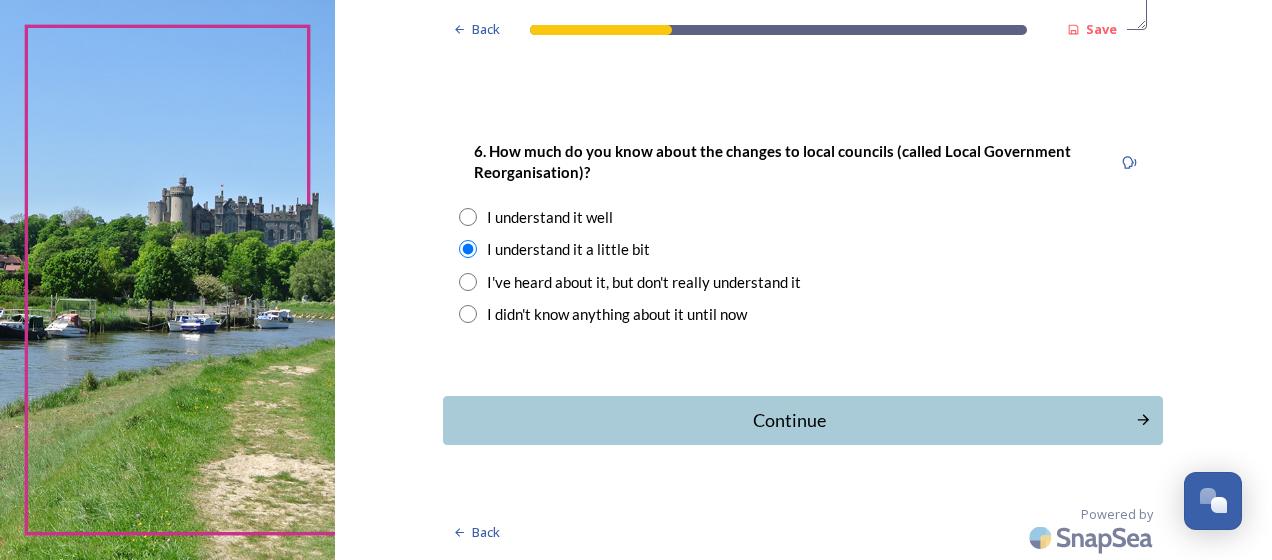 scroll, scrollTop: 2213, scrollLeft: 0, axis: vertical 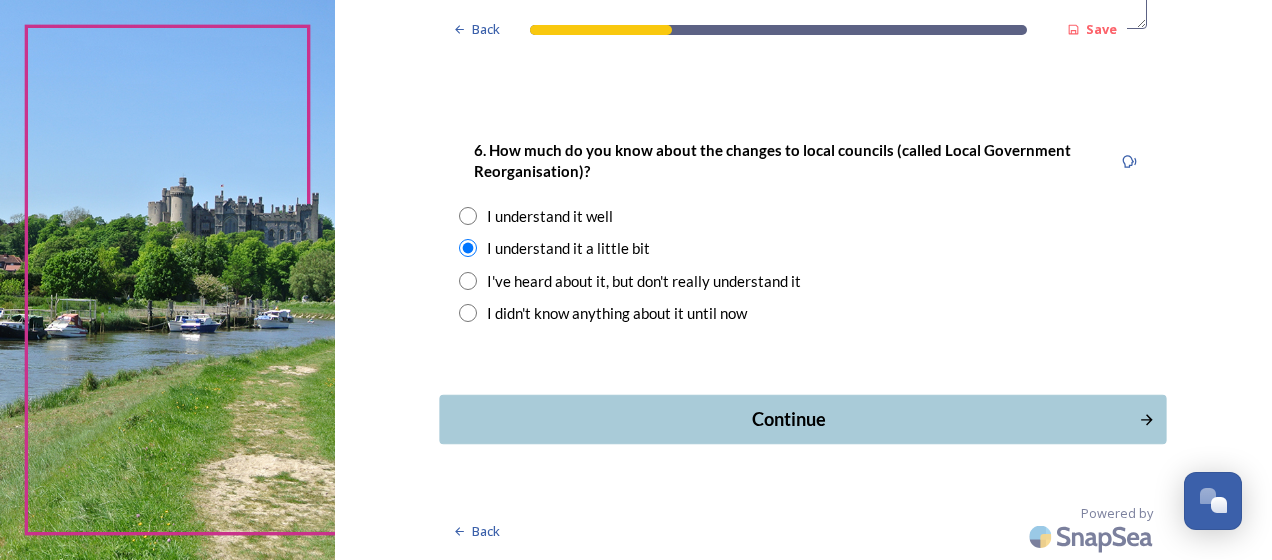 click on "Continue" at bounding box center [789, 419] 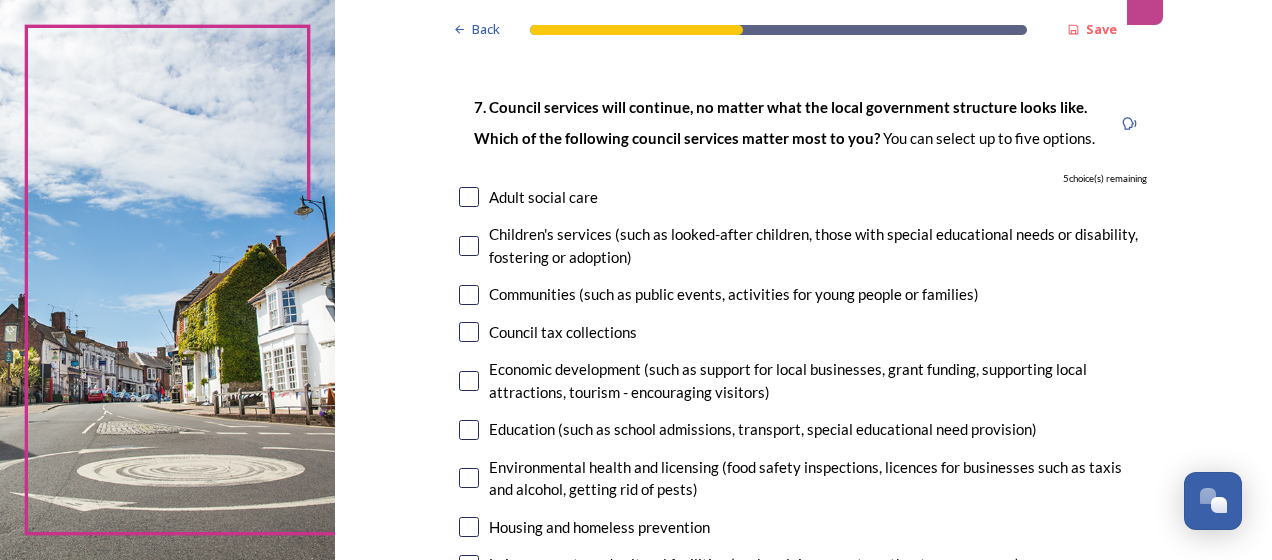 scroll, scrollTop: 200, scrollLeft: 0, axis: vertical 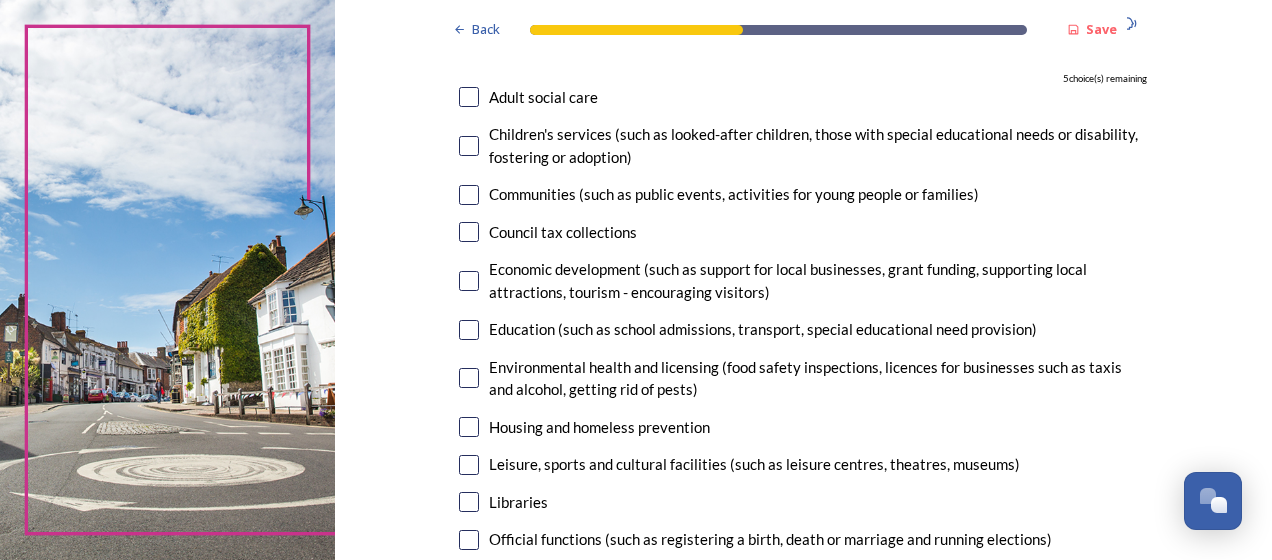 click at bounding box center (469, 232) 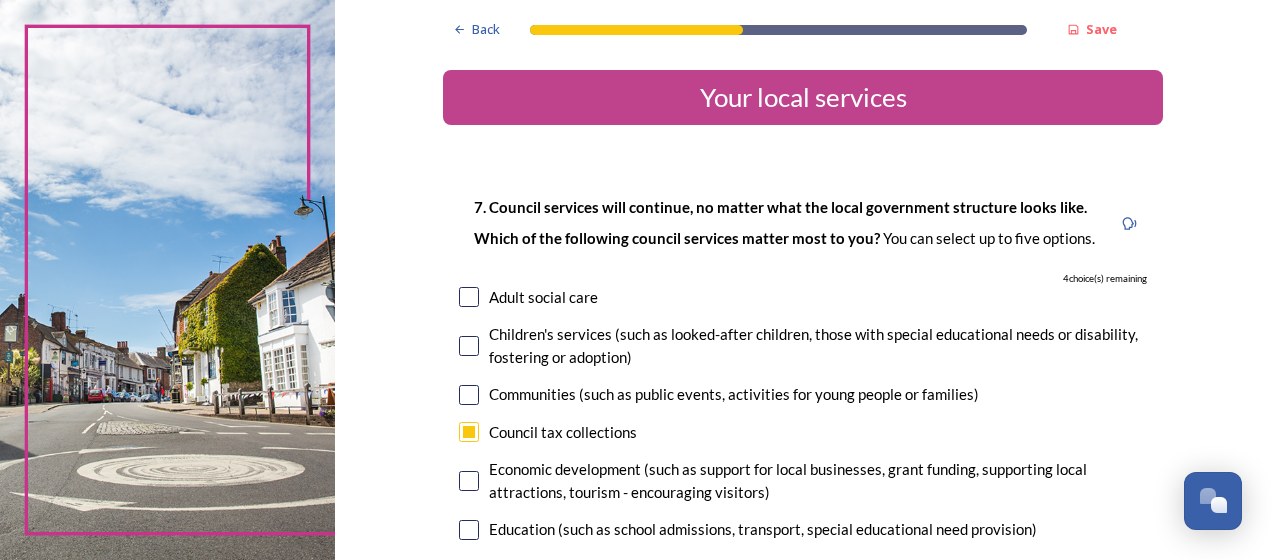 scroll, scrollTop: 100, scrollLeft: 0, axis: vertical 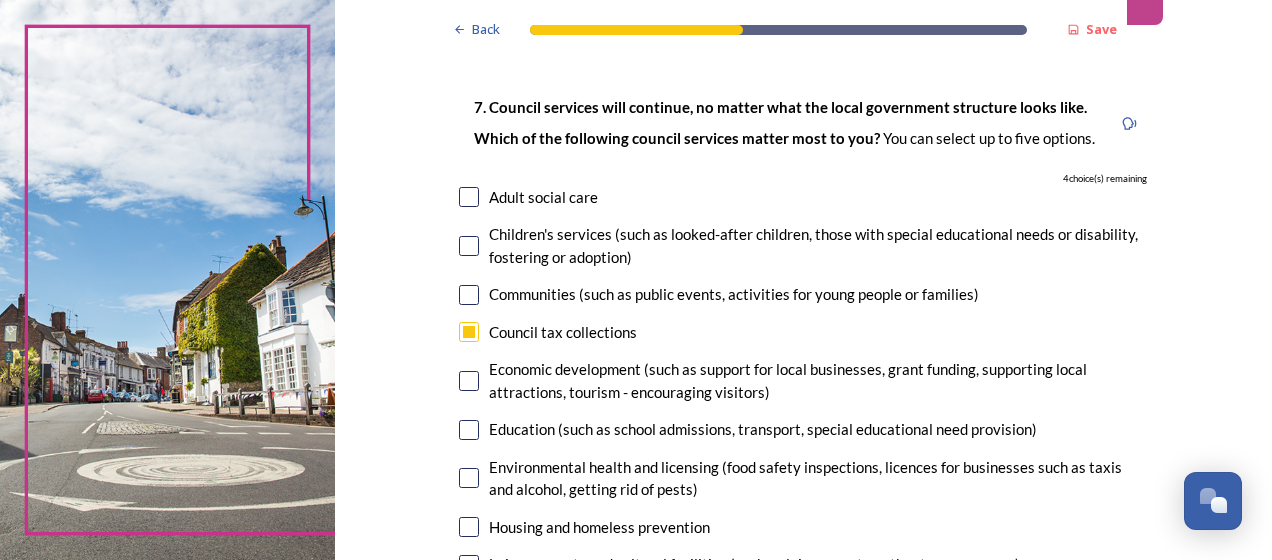 click at bounding box center (469, 246) 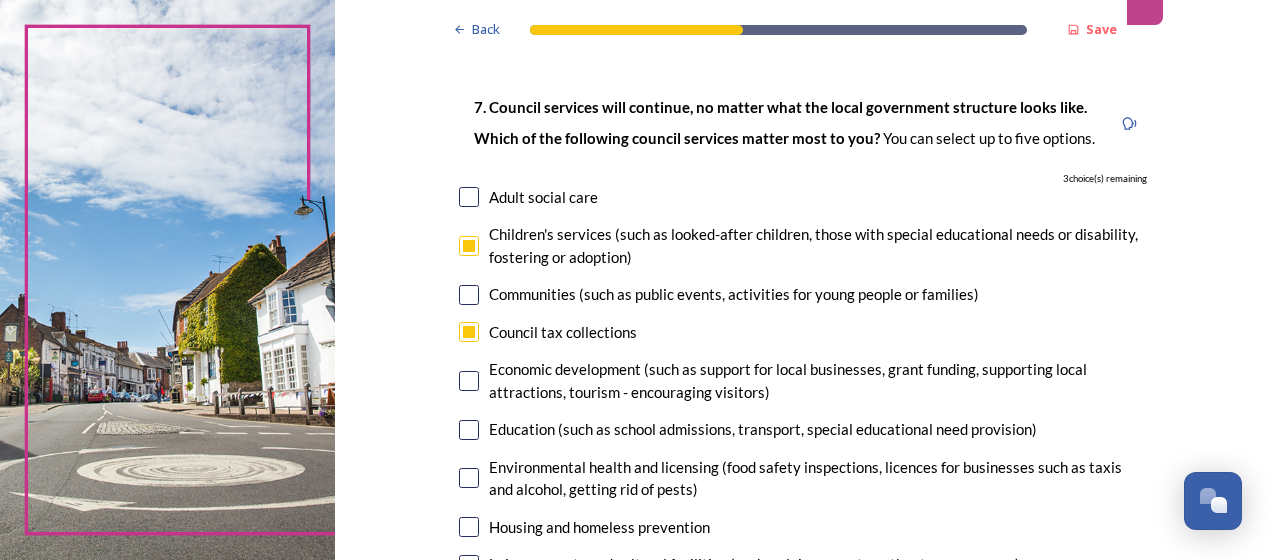 click at bounding box center (469, 295) 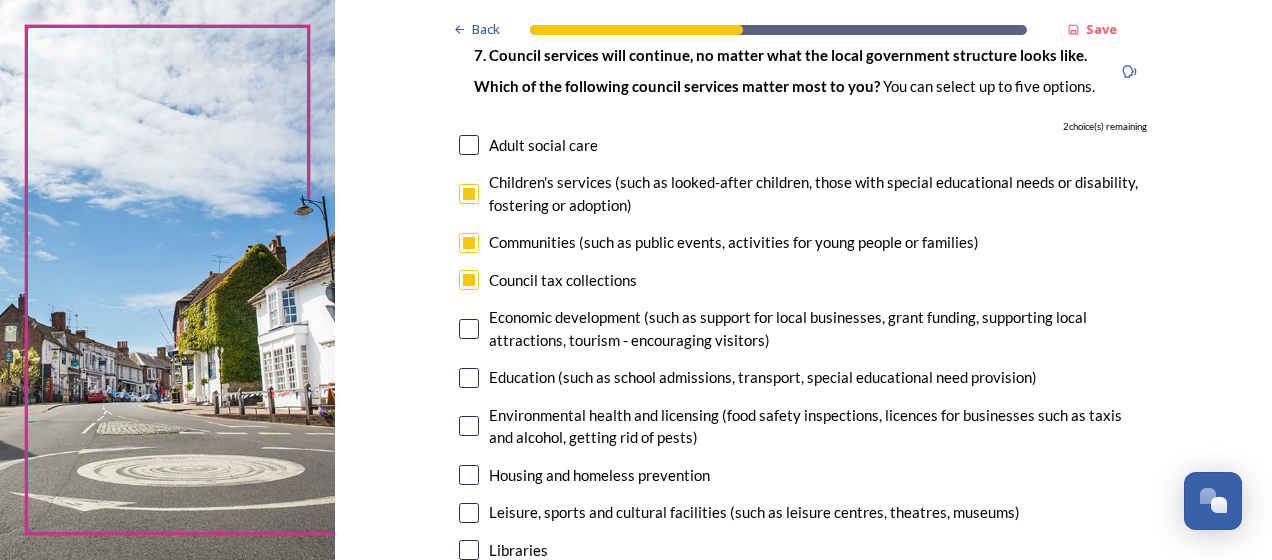 scroll, scrollTop: 200, scrollLeft: 0, axis: vertical 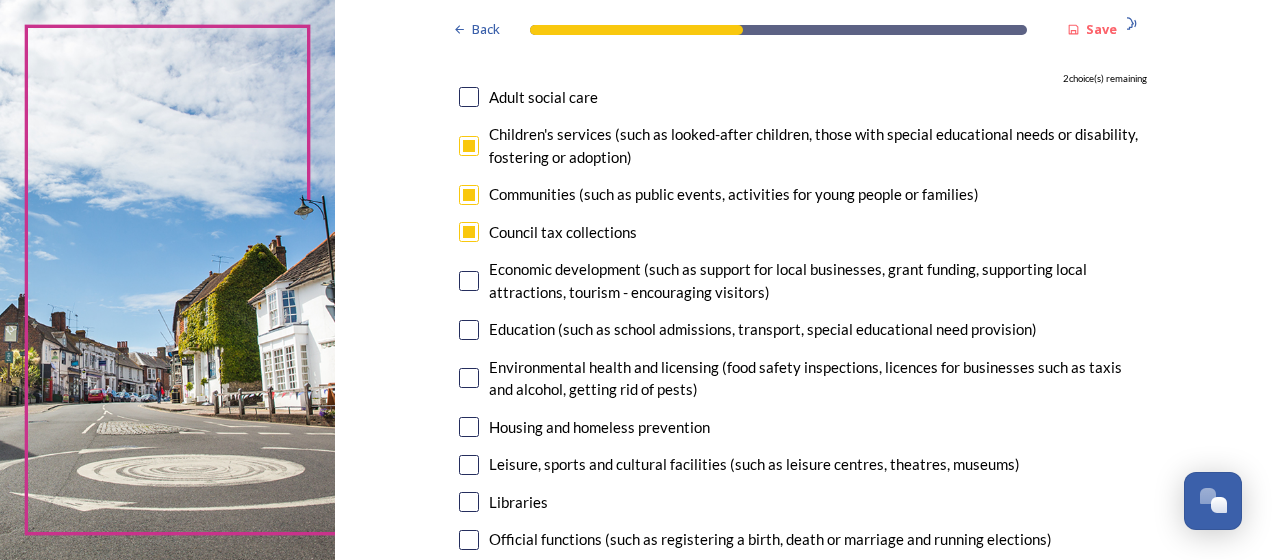 click at bounding box center [469, 281] 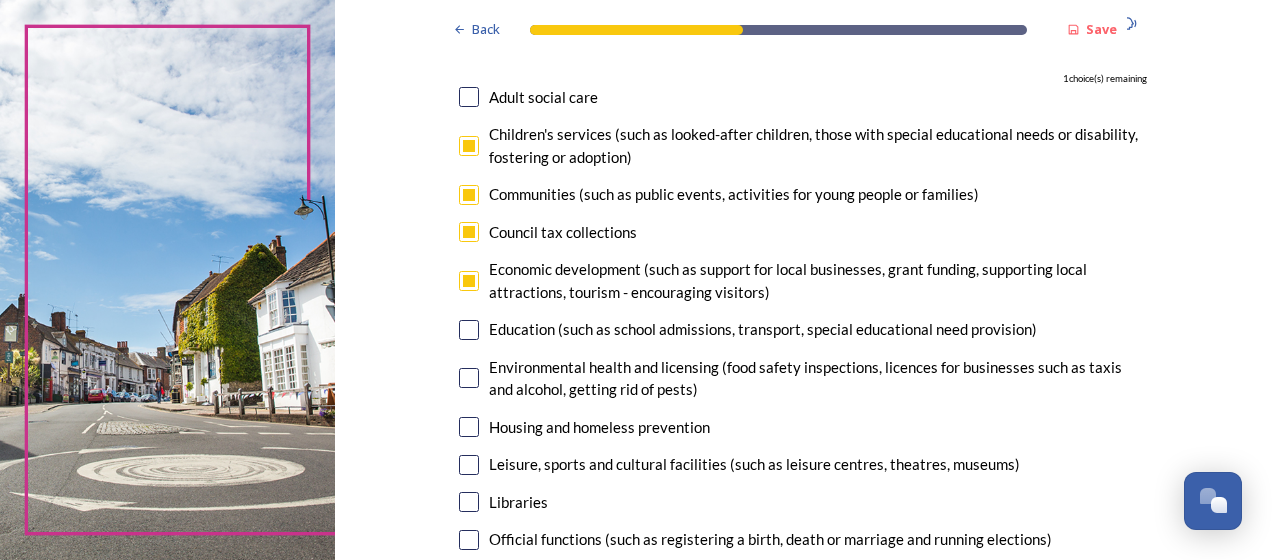 click at bounding box center (469, 330) 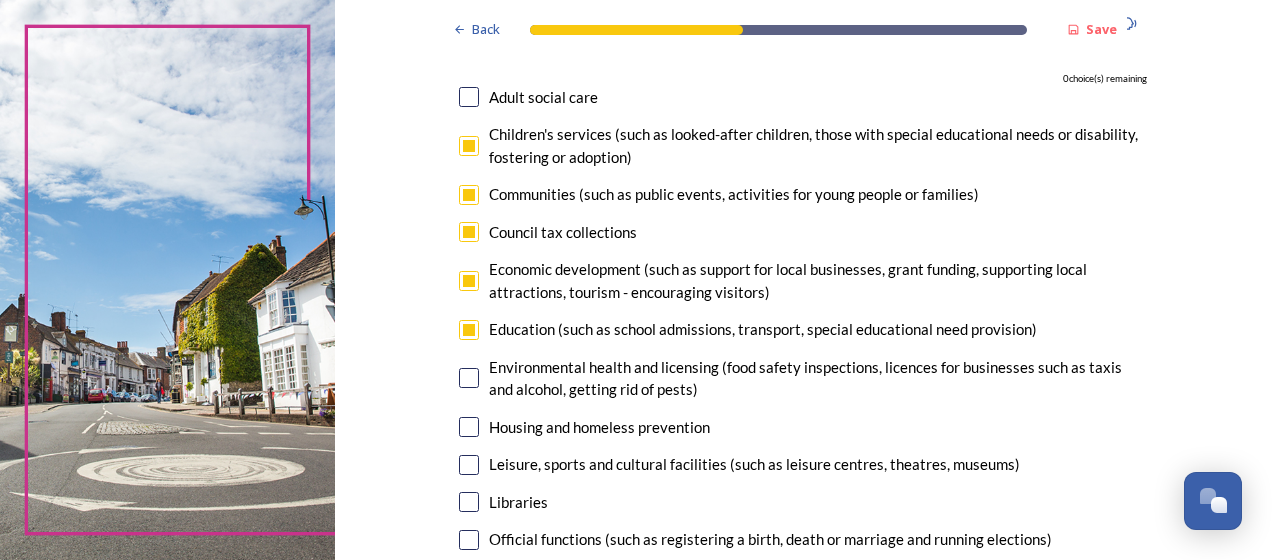 click at bounding box center (469, 378) 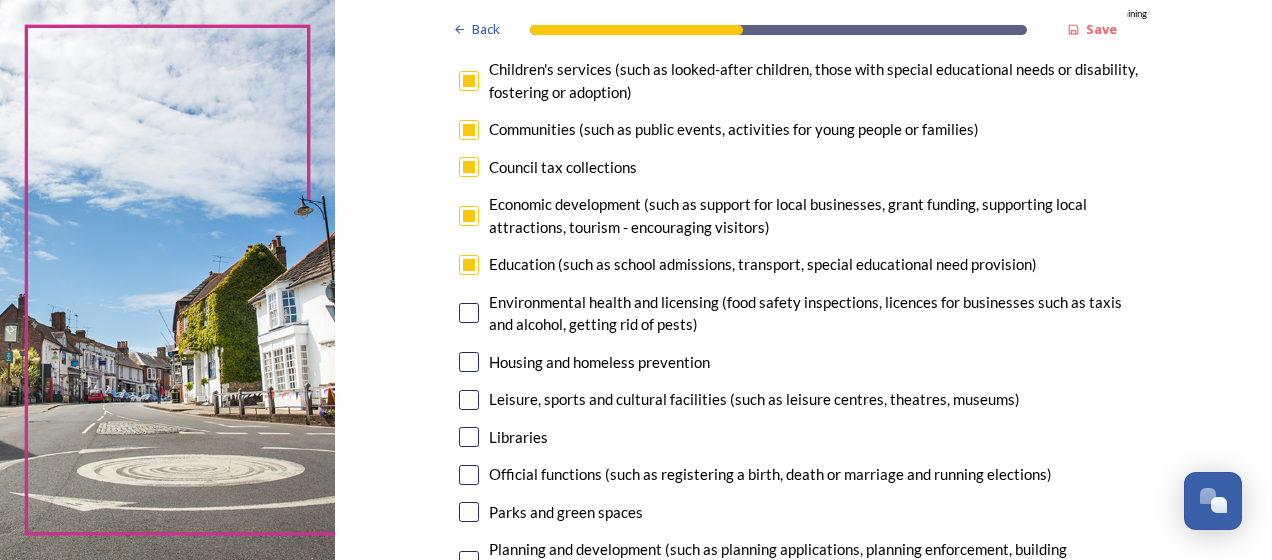 scroll, scrollTop: 300, scrollLeft: 0, axis: vertical 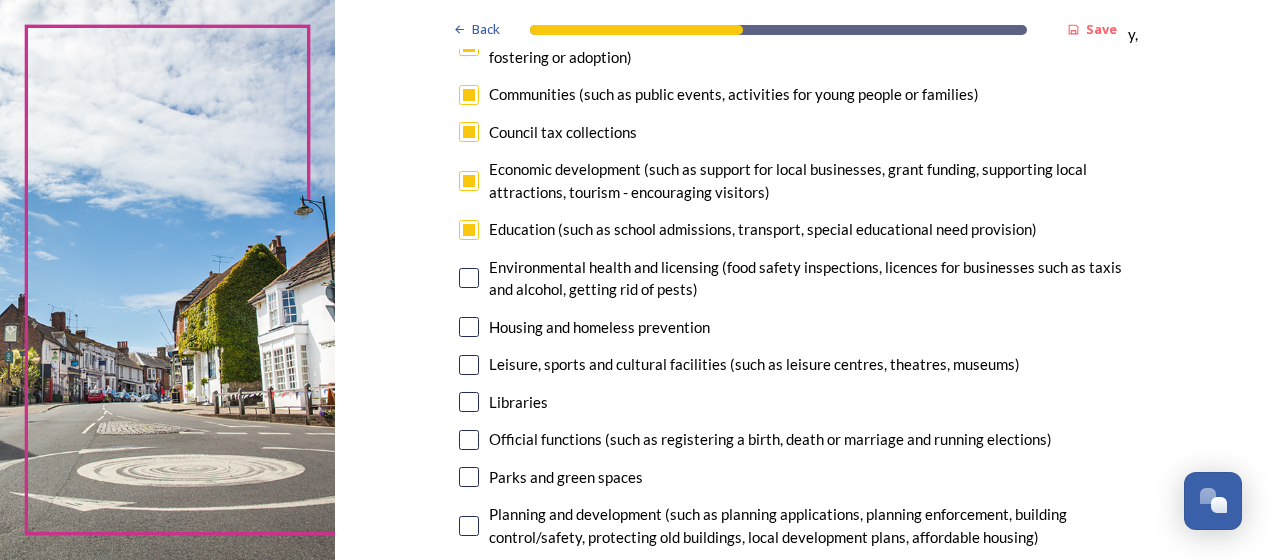click at bounding box center [469, 278] 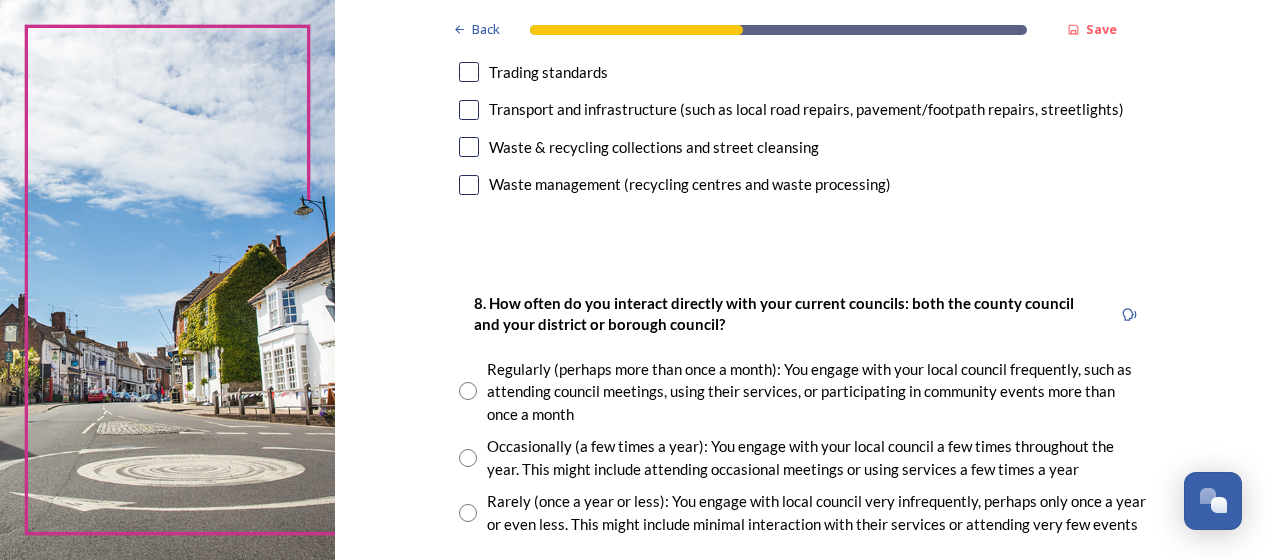 scroll, scrollTop: 1000, scrollLeft: 0, axis: vertical 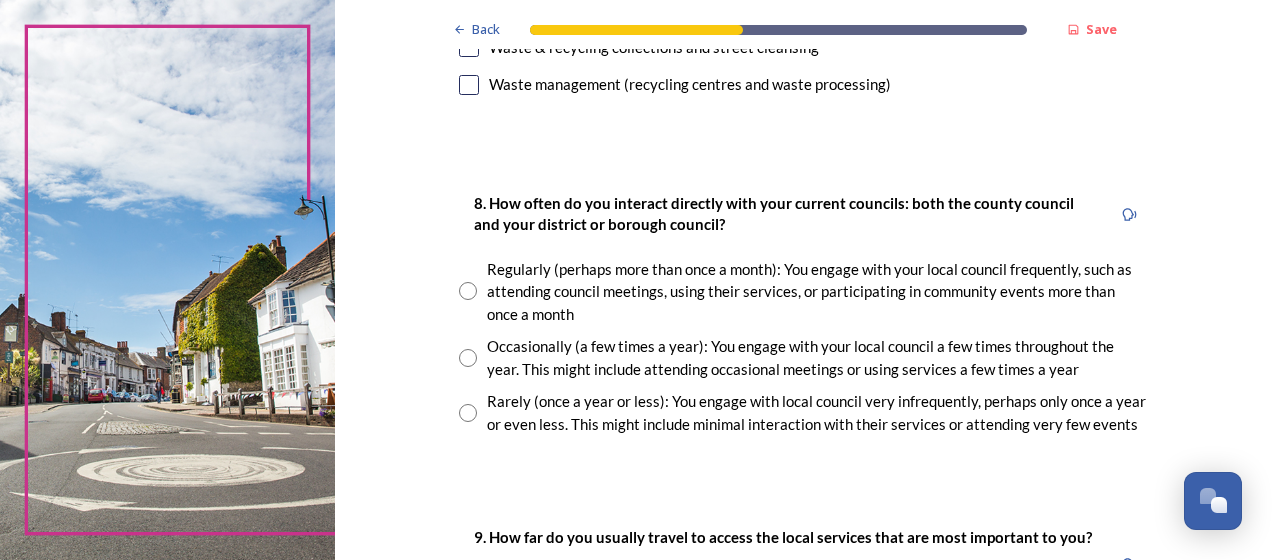 click at bounding box center [468, 358] 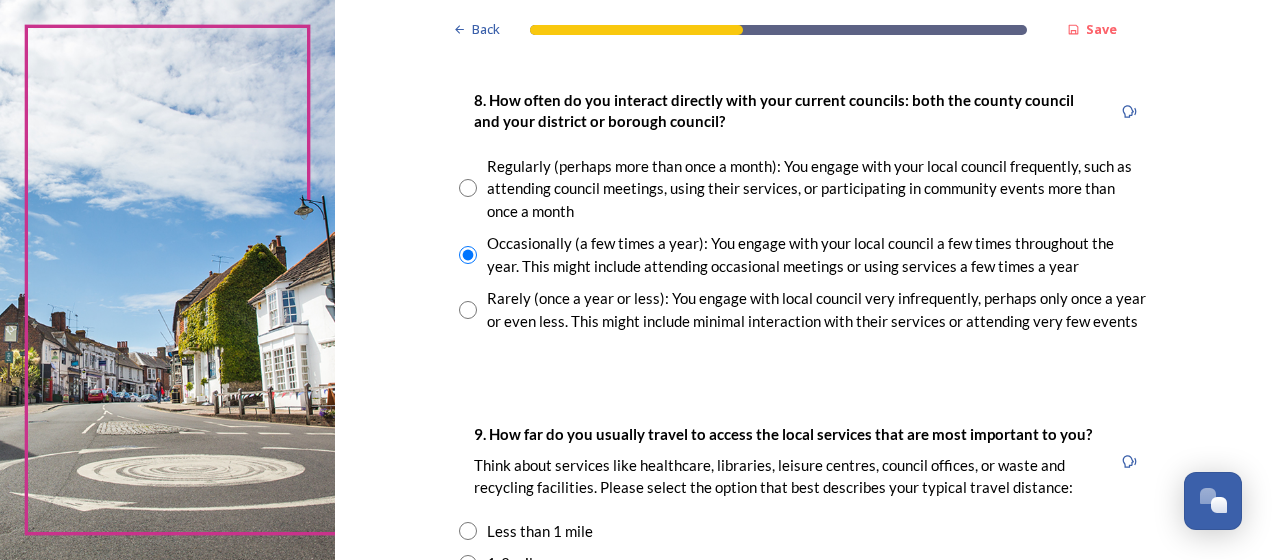 scroll, scrollTop: 1300, scrollLeft: 0, axis: vertical 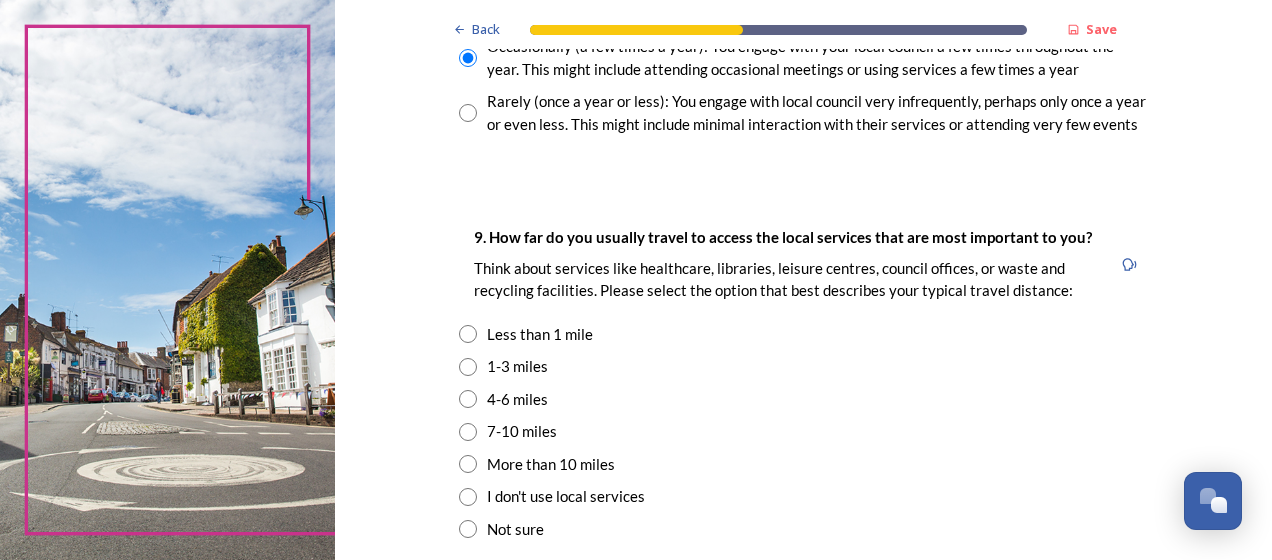 click at bounding box center (468, 399) 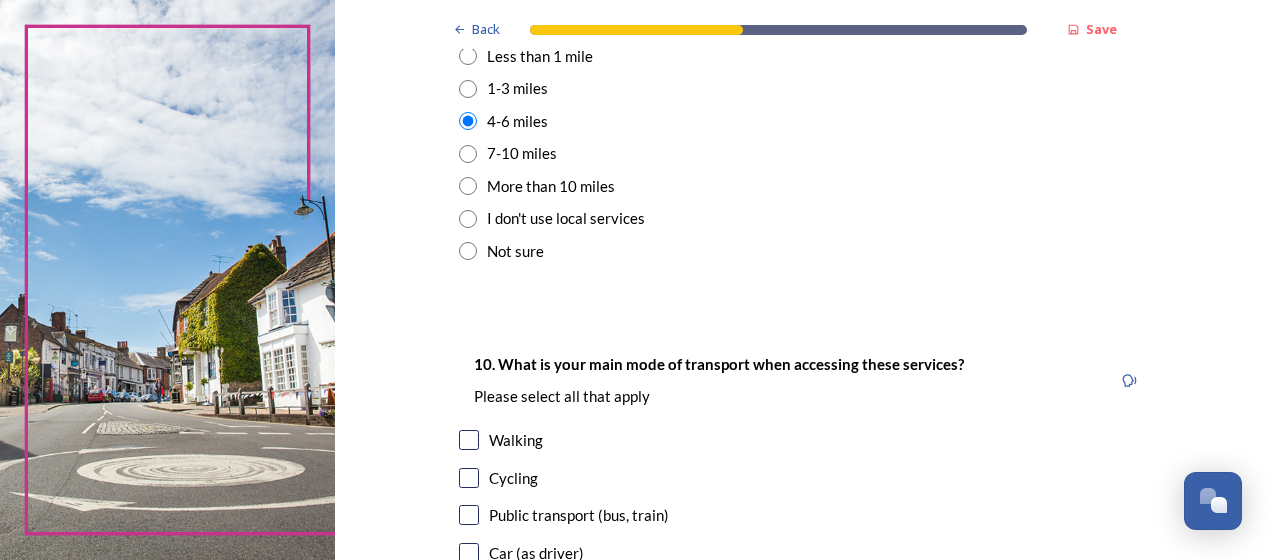 scroll, scrollTop: 1700, scrollLeft: 0, axis: vertical 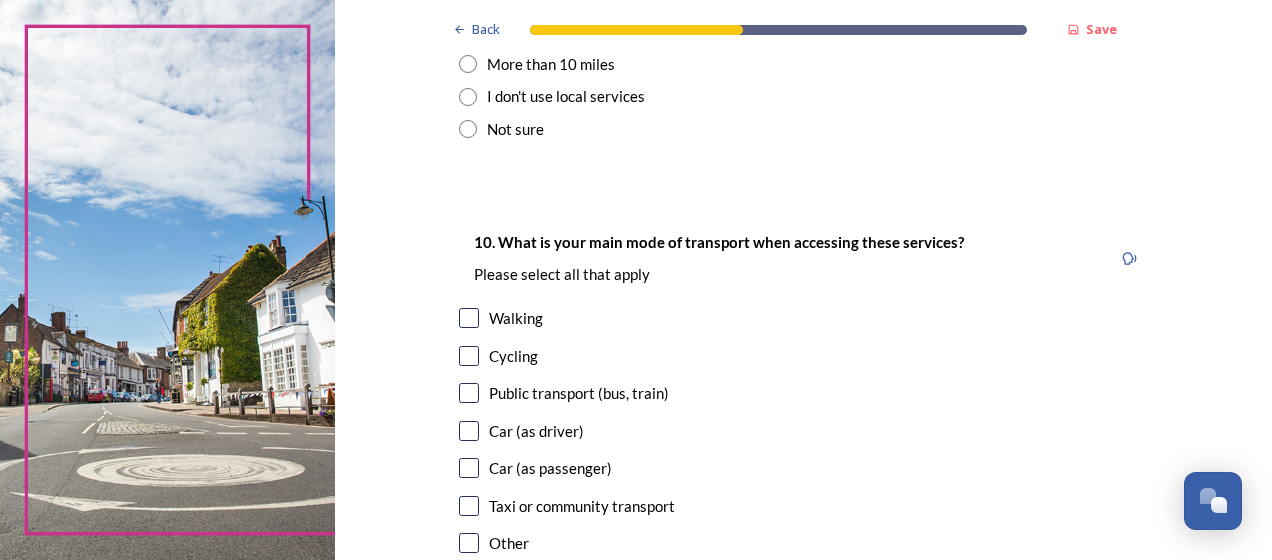 click at bounding box center (469, 431) 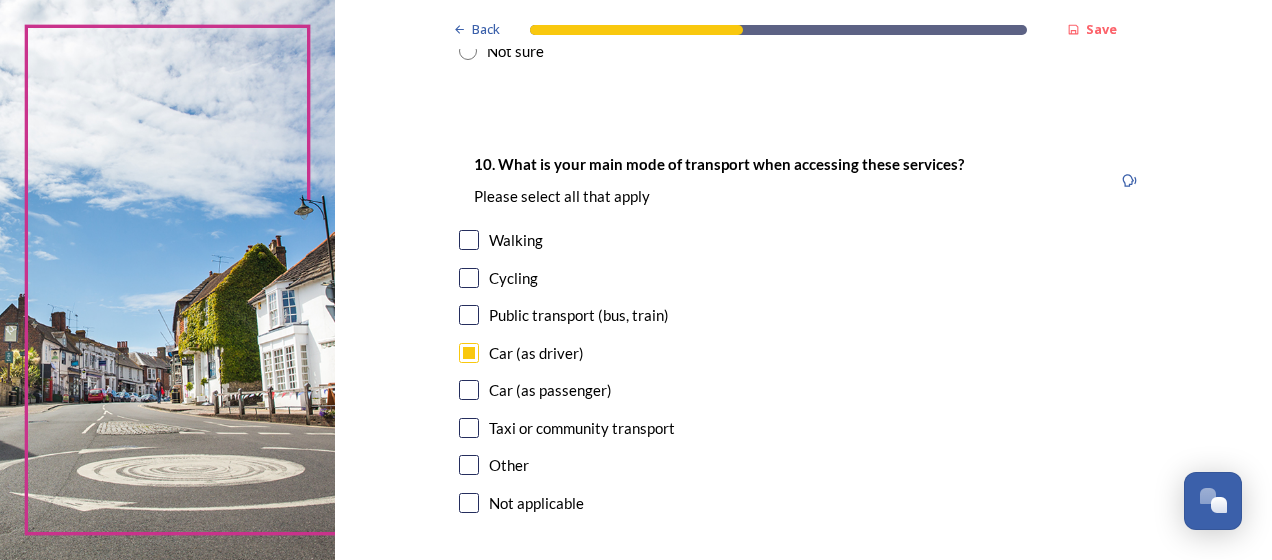 scroll, scrollTop: 1972, scrollLeft: 0, axis: vertical 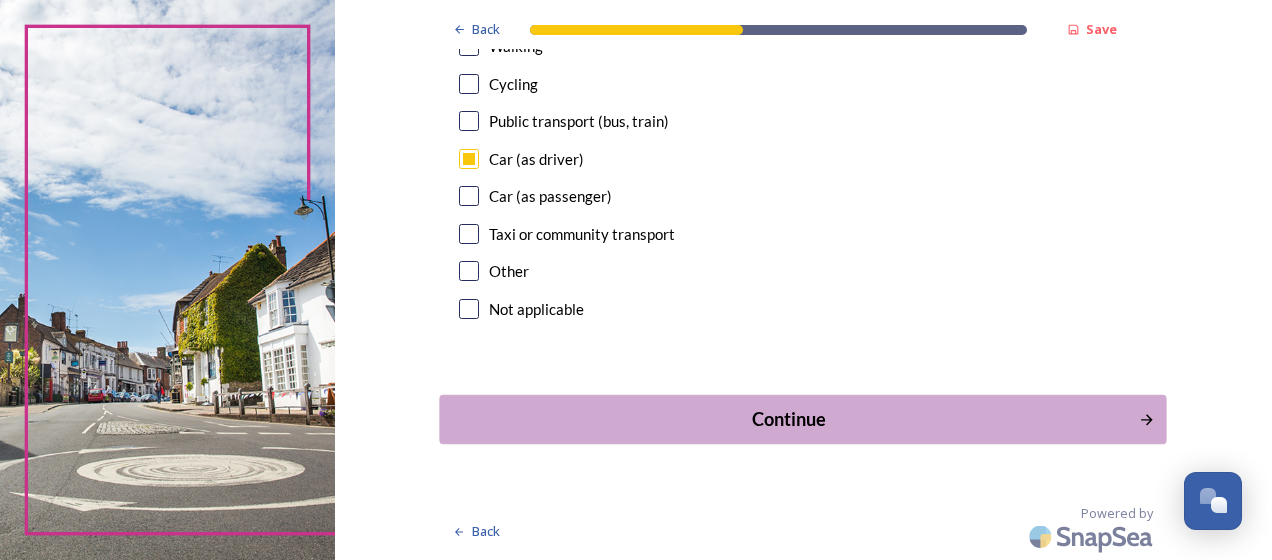 click on "Continue" at bounding box center (789, 419) 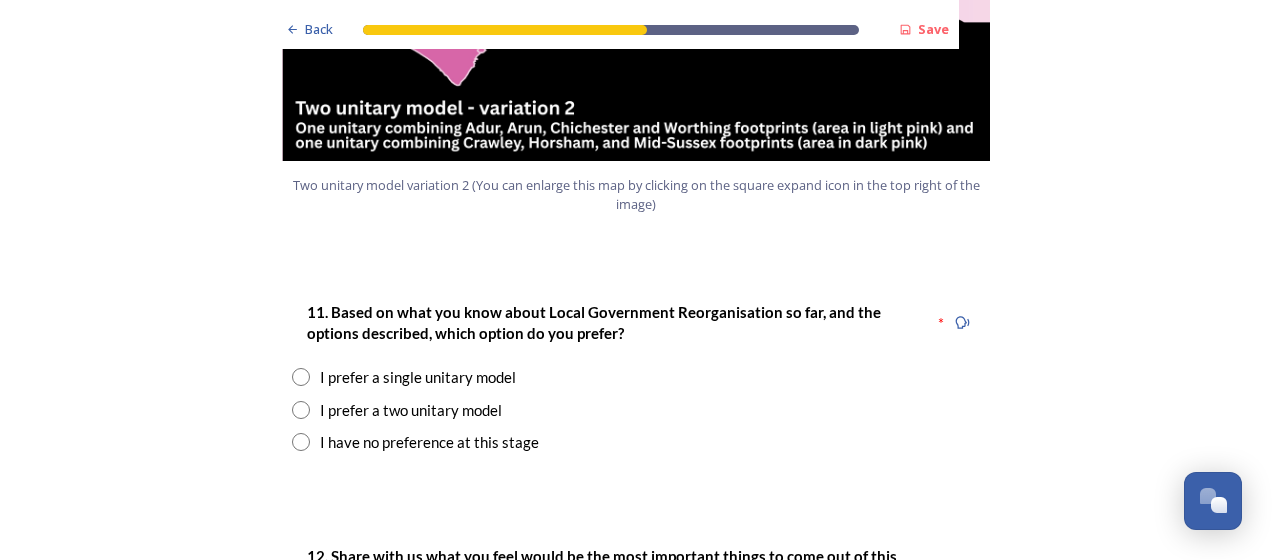 scroll, scrollTop: 2500, scrollLeft: 0, axis: vertical 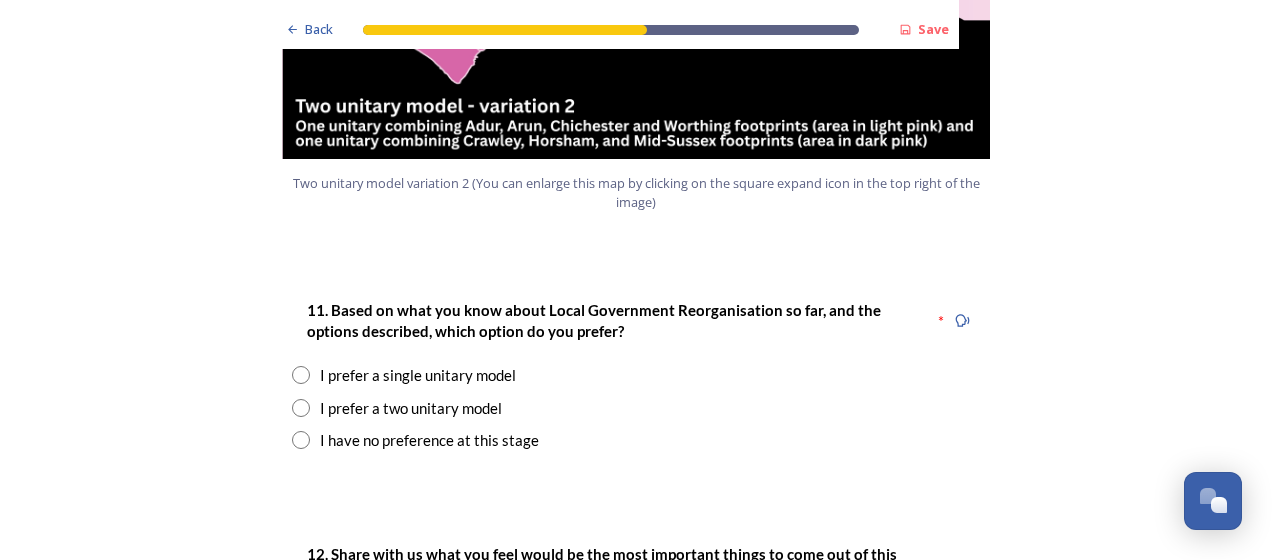 click at bounding box center (301, 408) 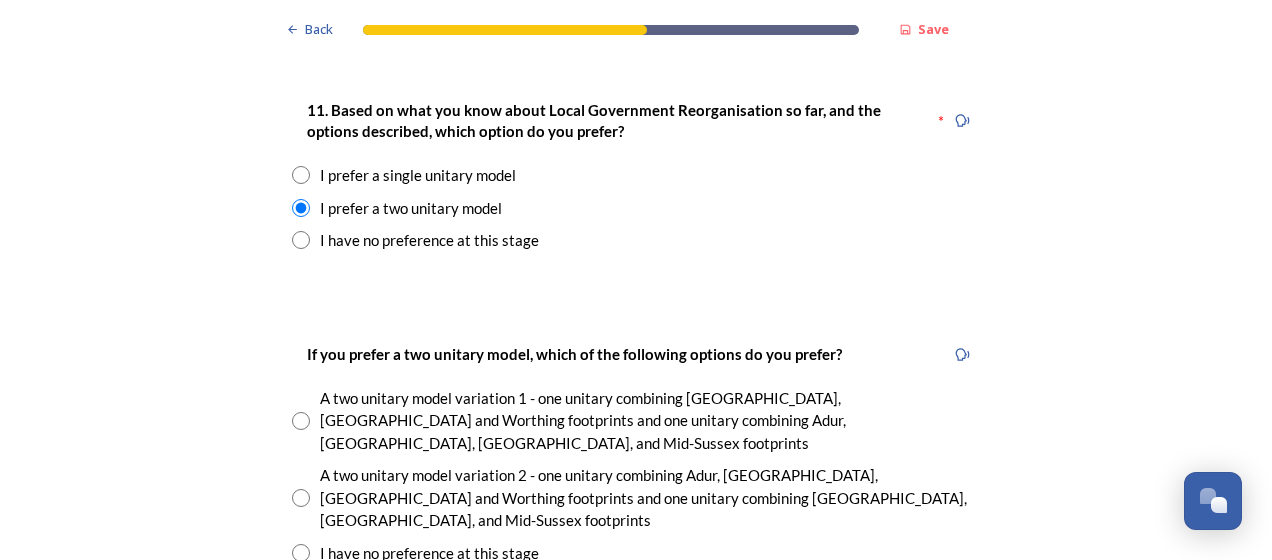 scroll, scrollTop: 2800, scrollLeft: 0, axis: vertical 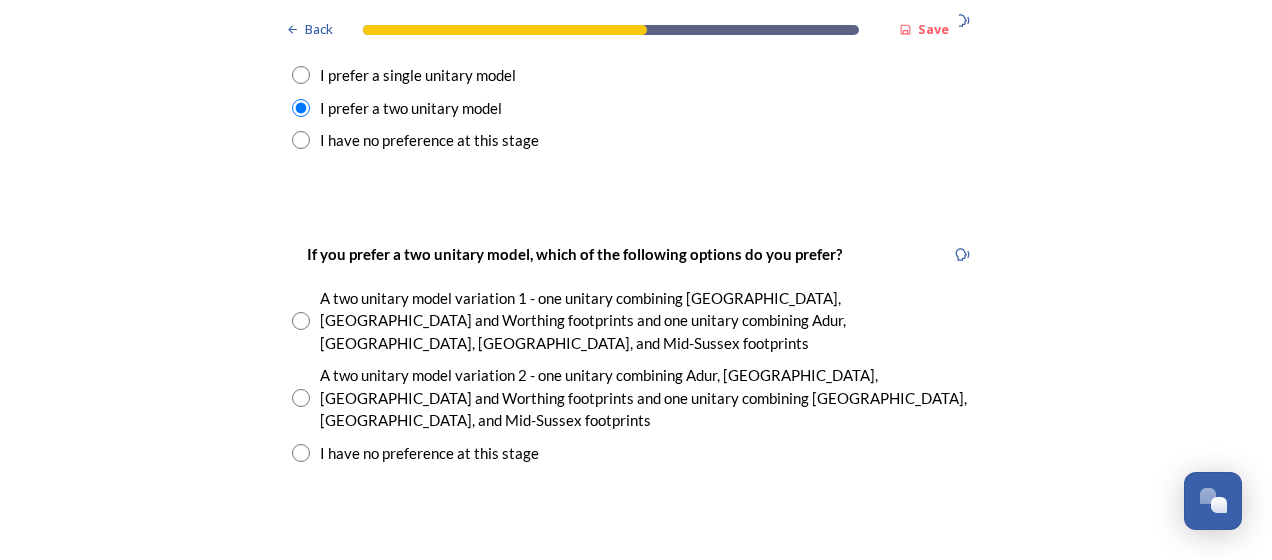click at bounding box center (301, 398) 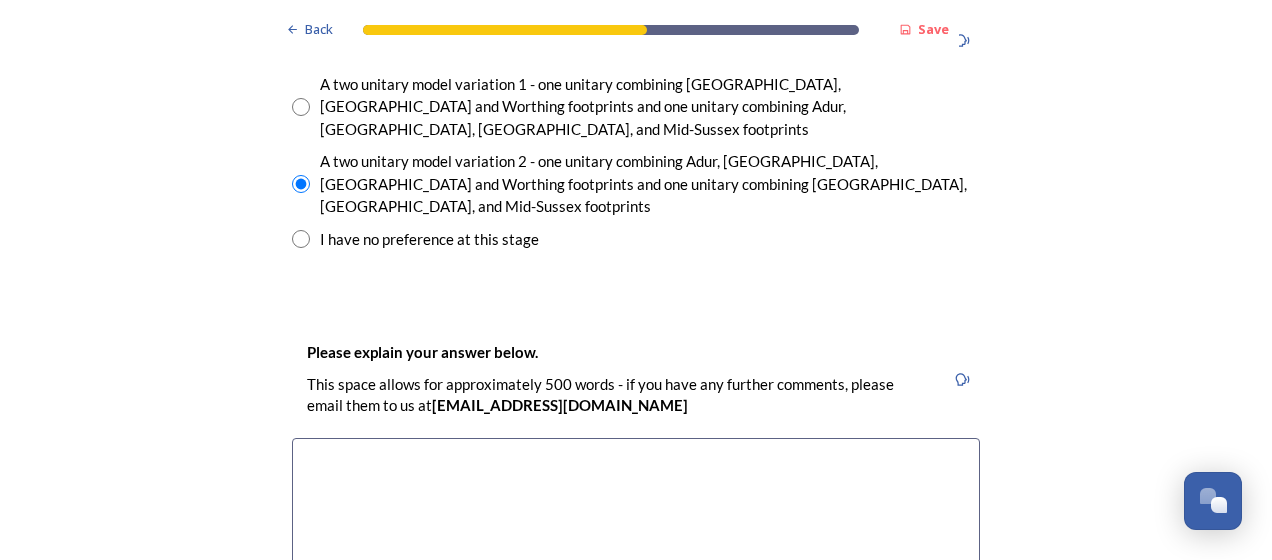 scroll, scrollTop: 3100, scrollLeft: 0, axis: vertical 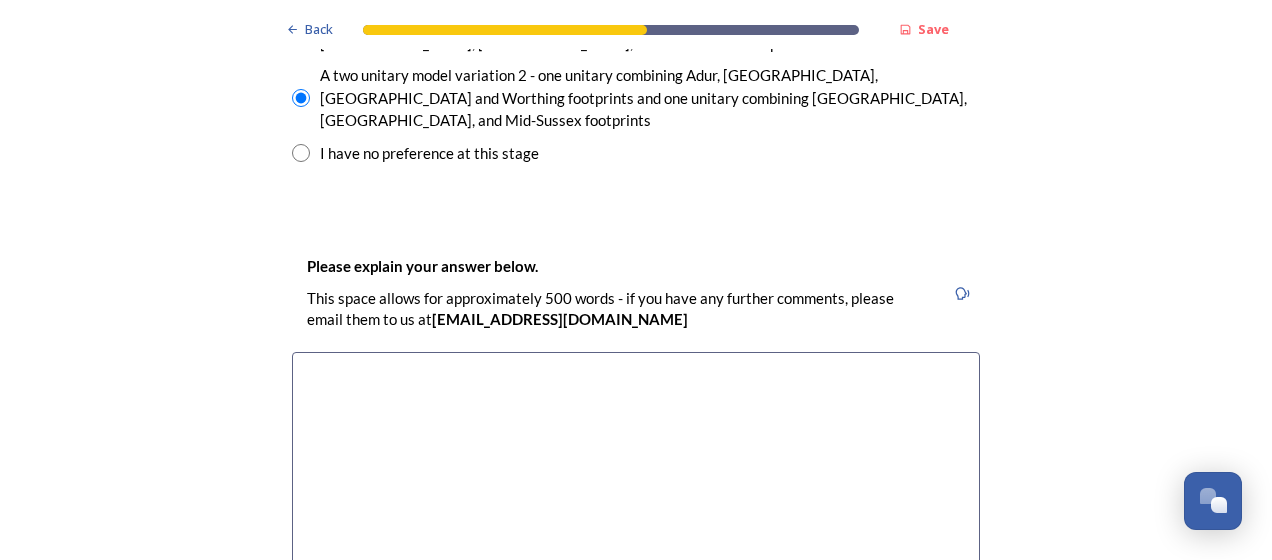 click at bounding box center [636, 464] 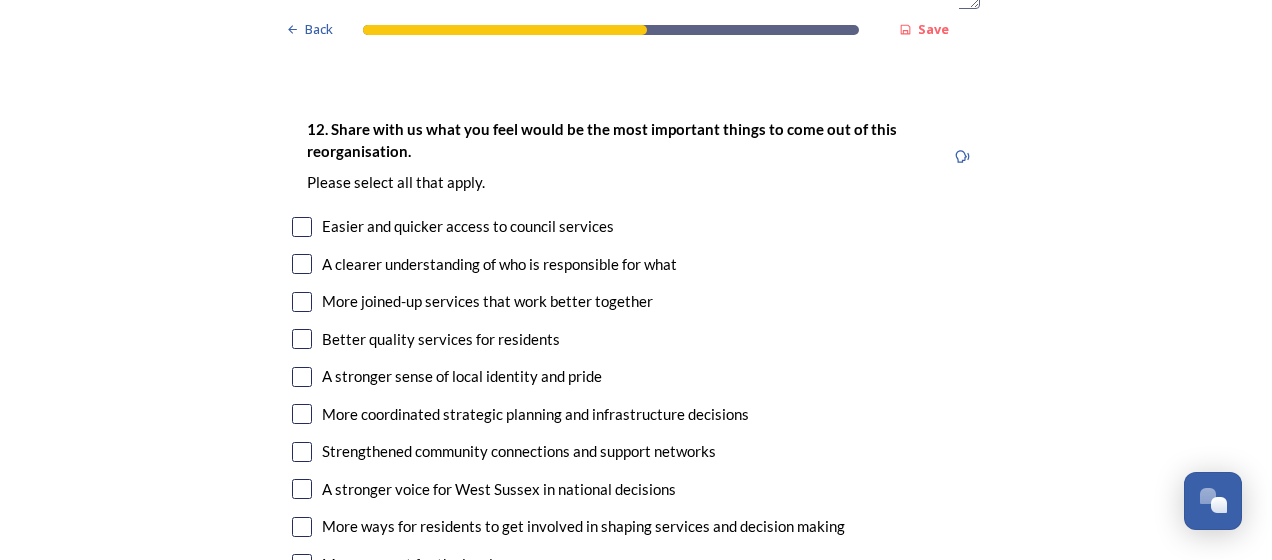 scroll, scrollTop: 3700, scrollLeft: 0, axis: vertical 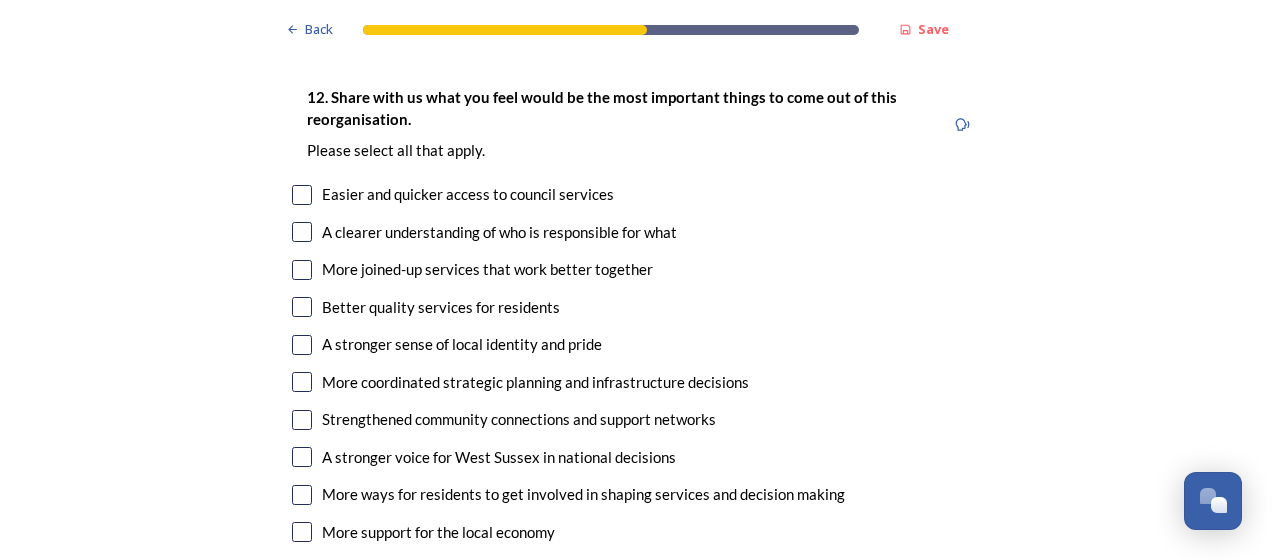 type on "It seems most logical based on the areas concerned" 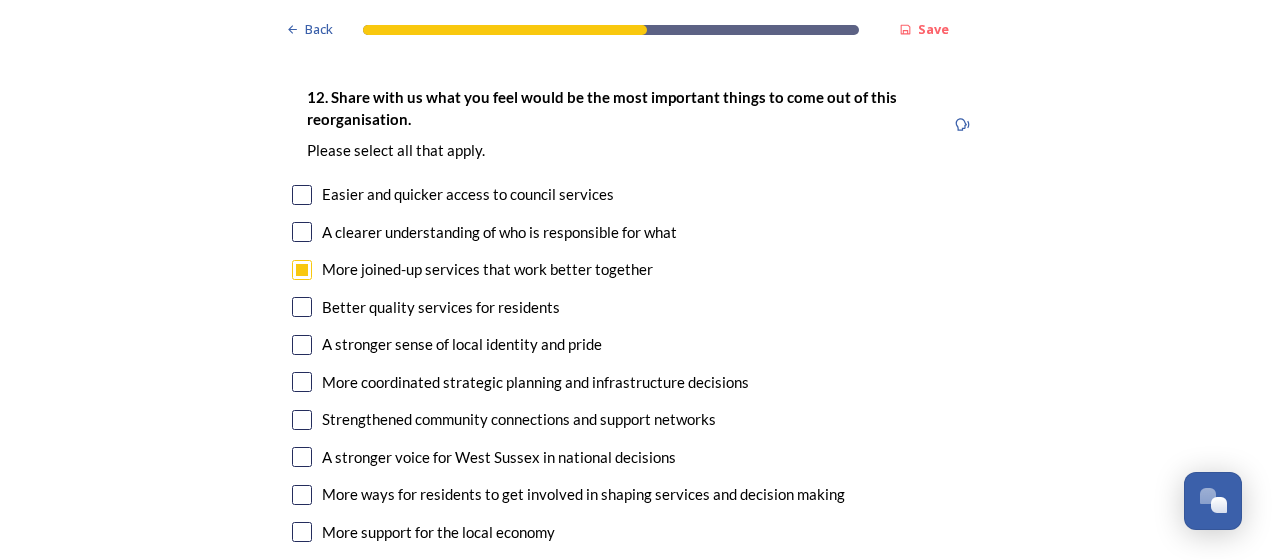 click at bounding box center (302, 457) 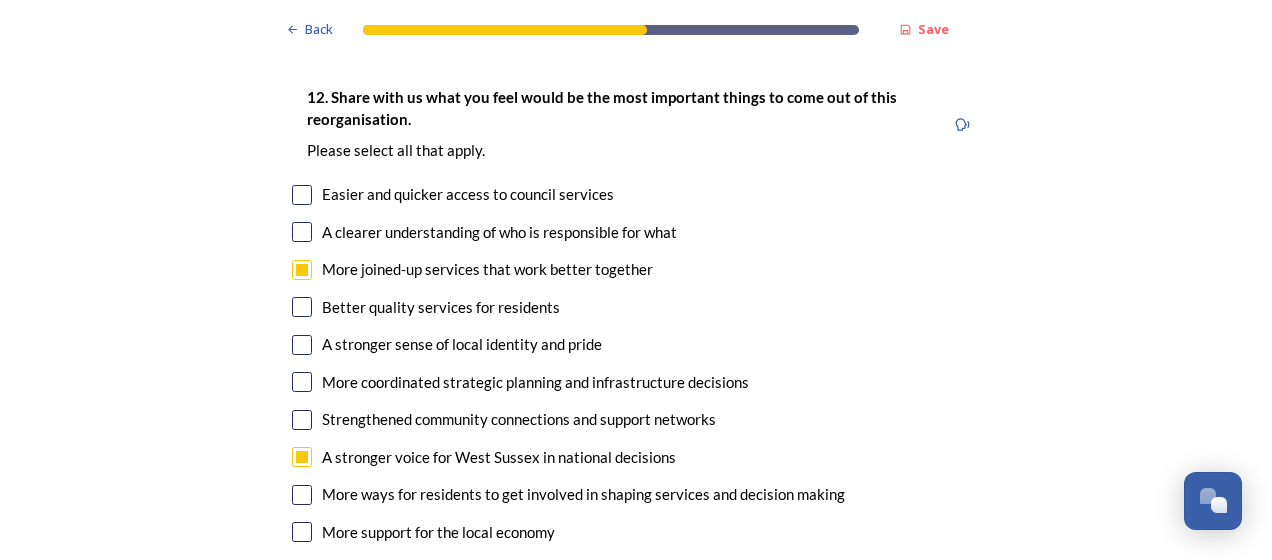 click at bounding box center [302, 532] 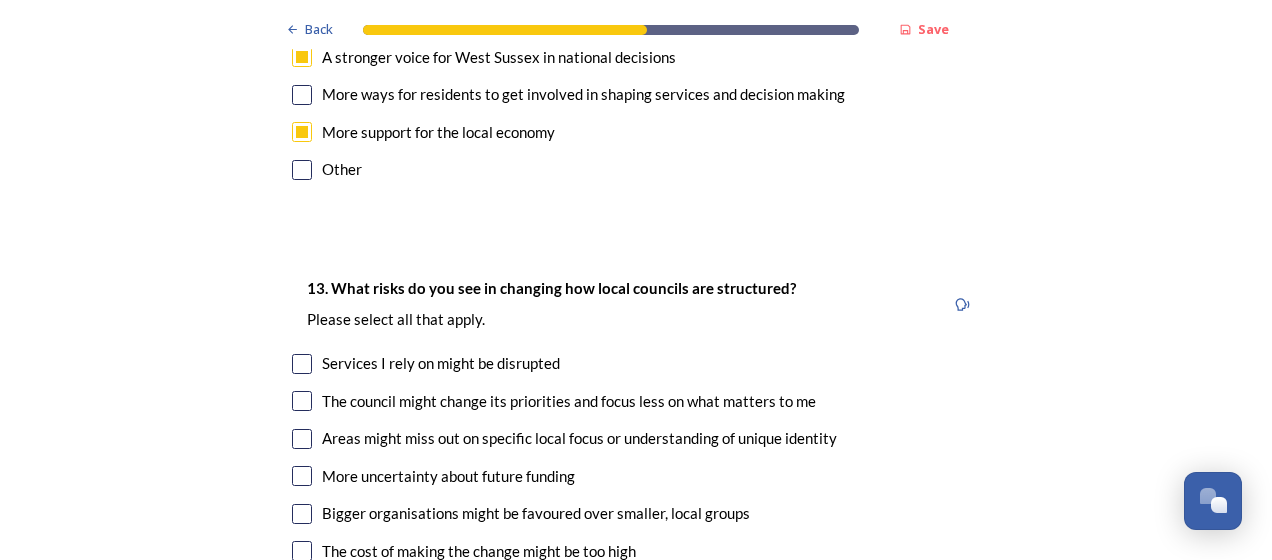 scroll, scrollTop: 4200, scrollLeft: 0, axis: vertical 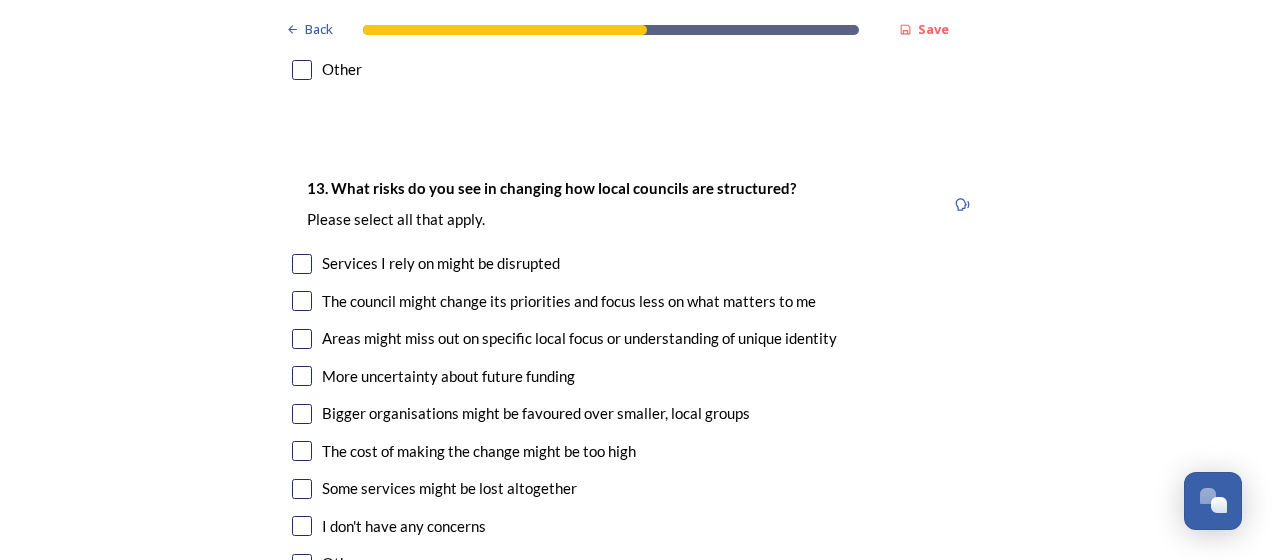 click at bounding box center (302, 264) 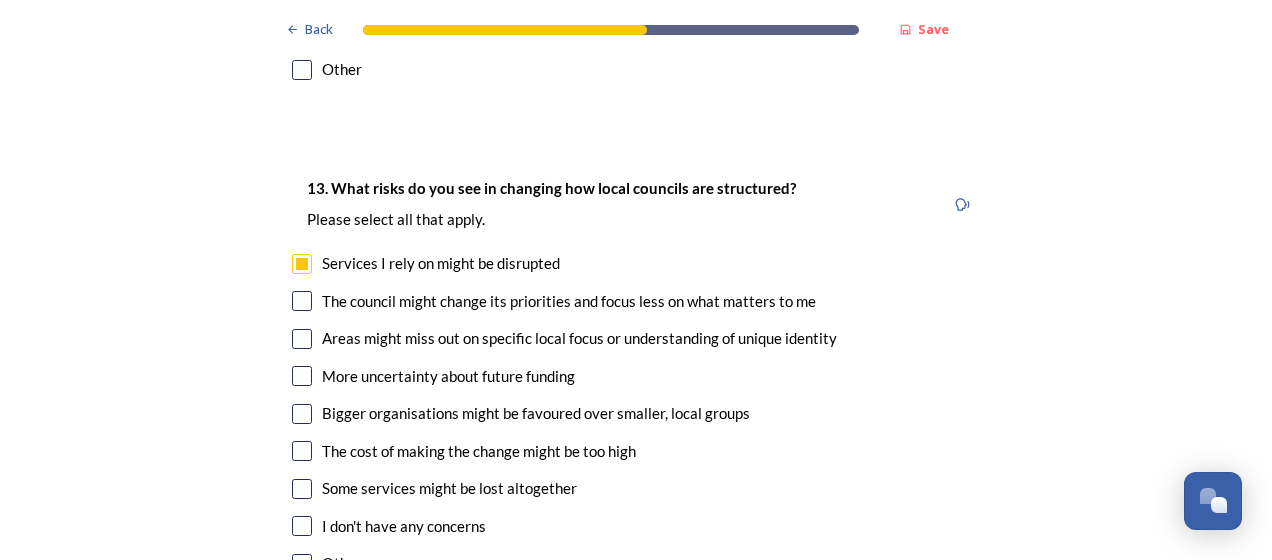click at bounding box center [302, 301] 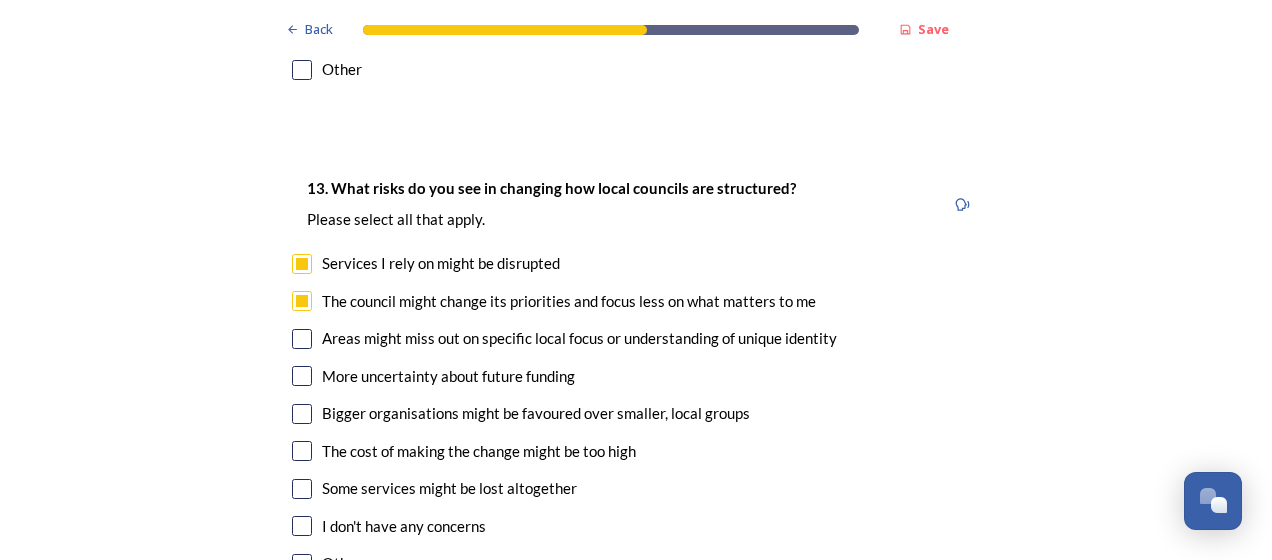 click at bounding box center (302, 339) 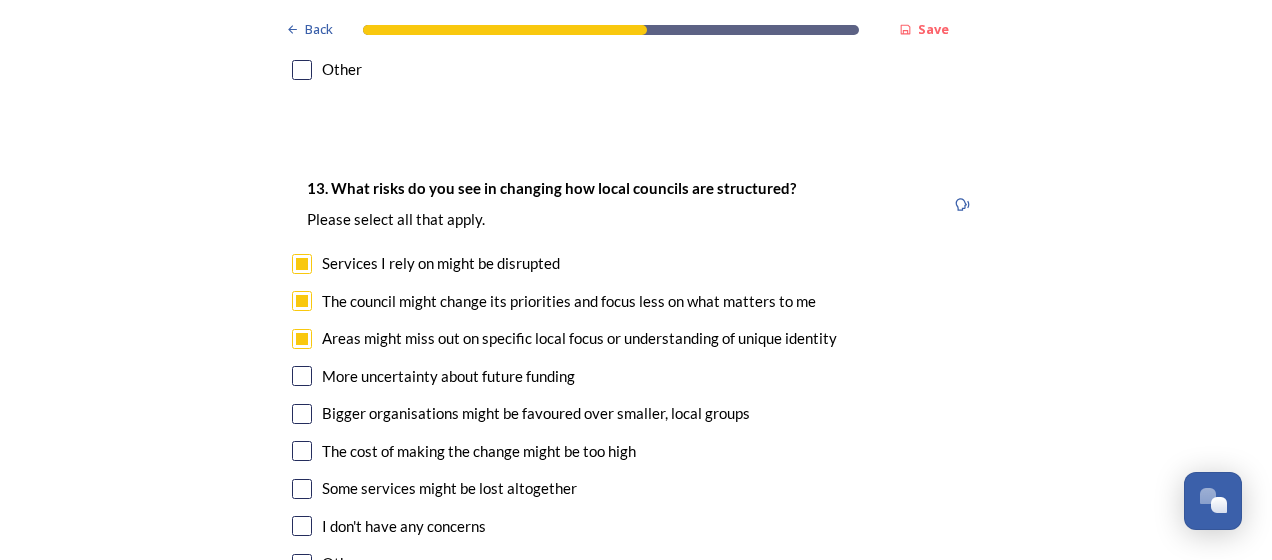 click at bounding box center (302, 451) 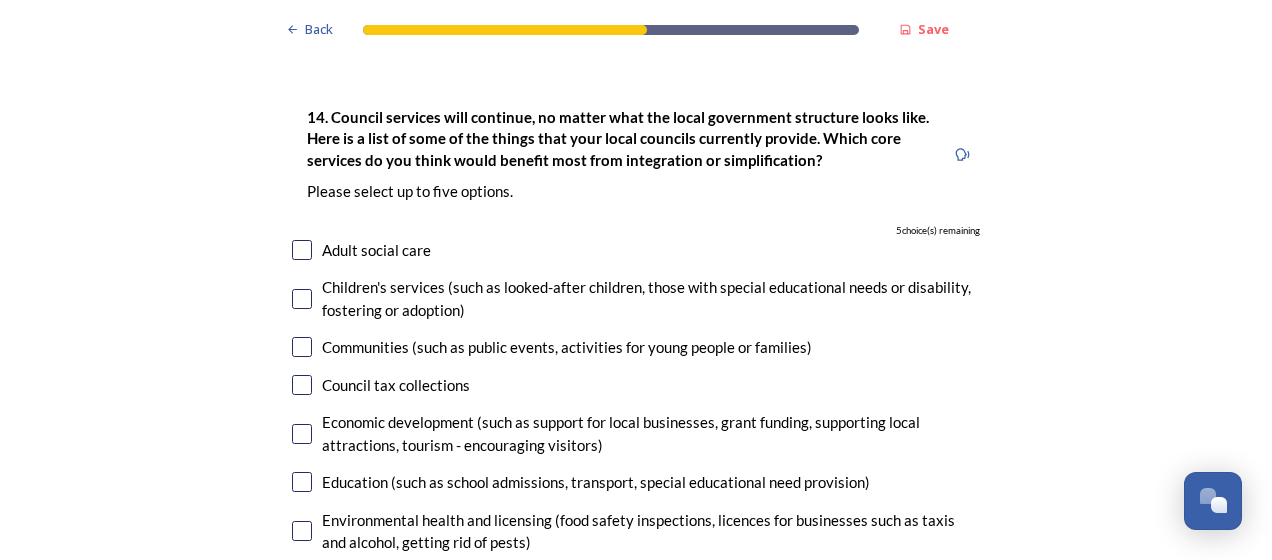 scroll, scrollTop: 4800, scrollLeft: 0, axis: vertical 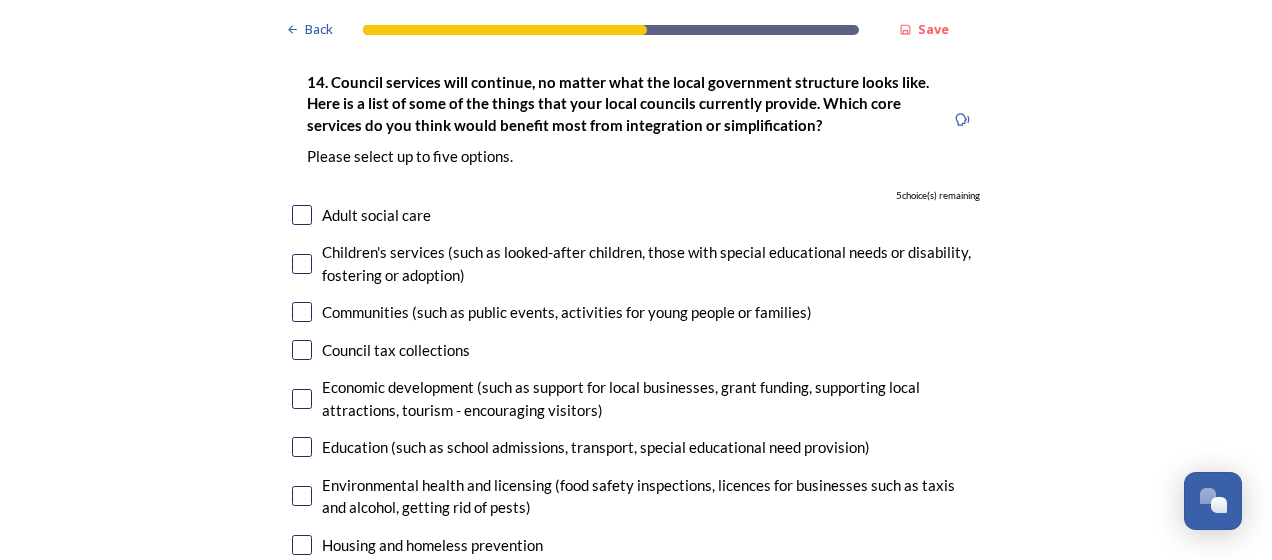 click at bounding box center (302, 399) 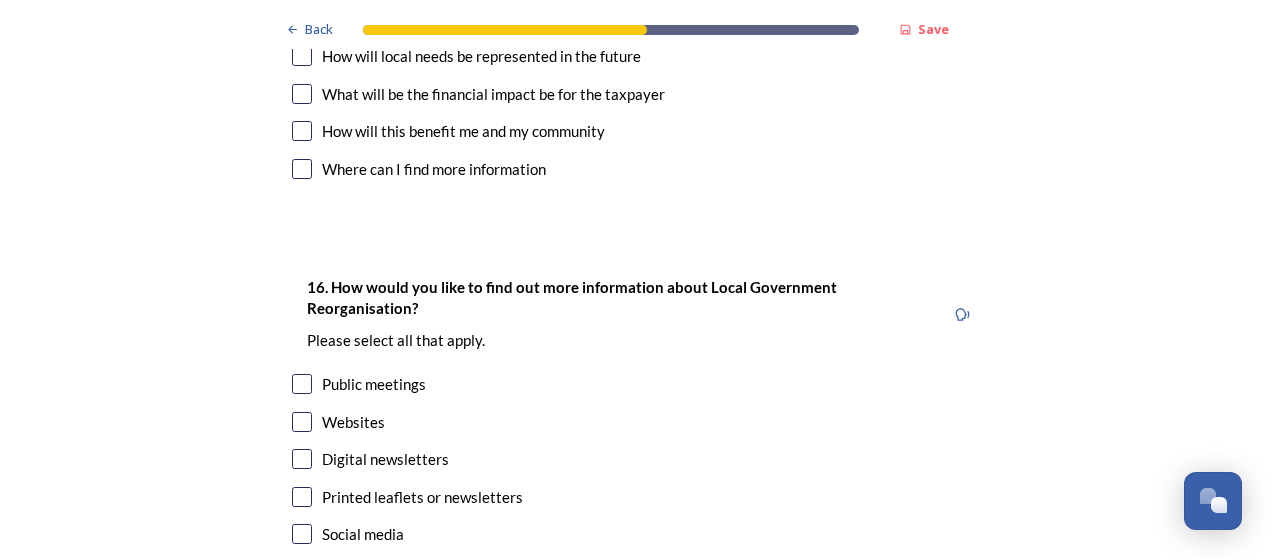 scroll, scrollTop: 6200, scrollLeft: 0, axis: vertical 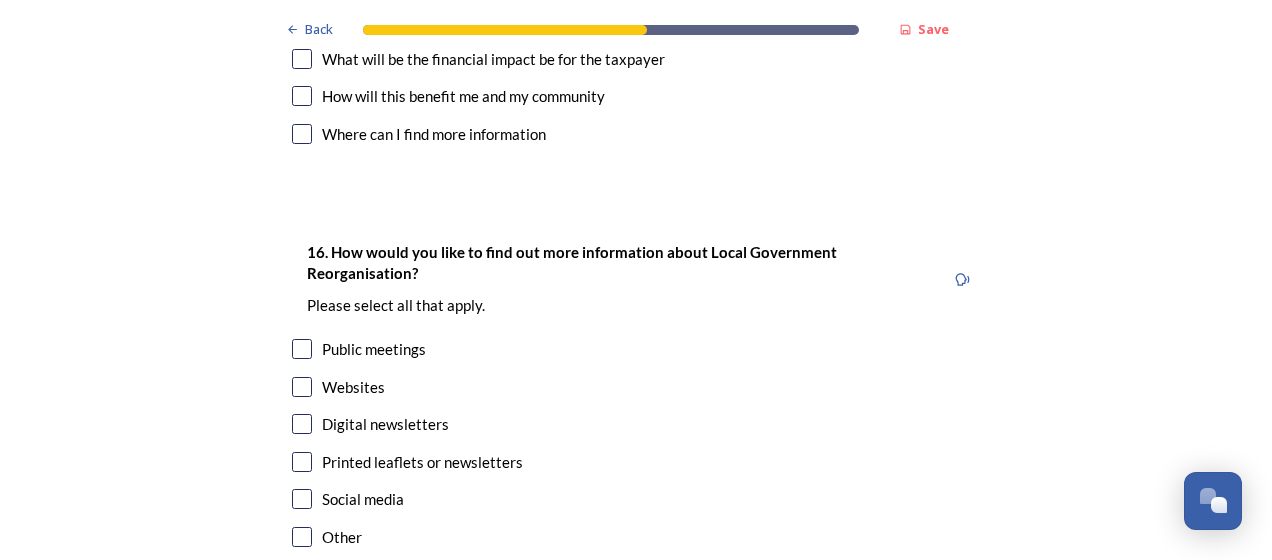 click at bounding box center [302, 349] 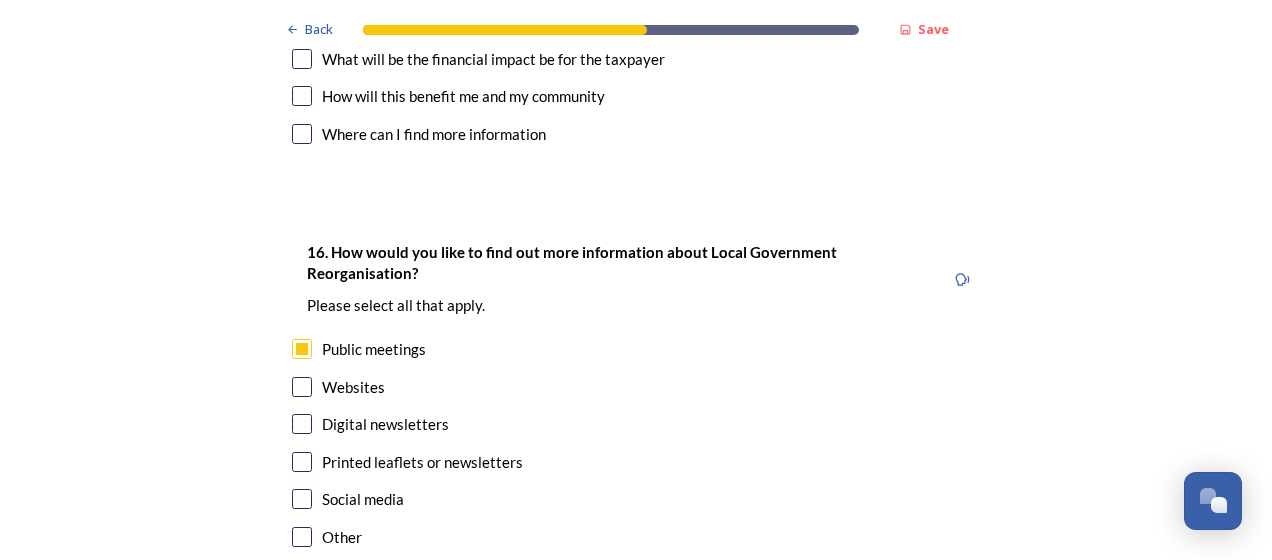 click at bounding box center (302, 424) 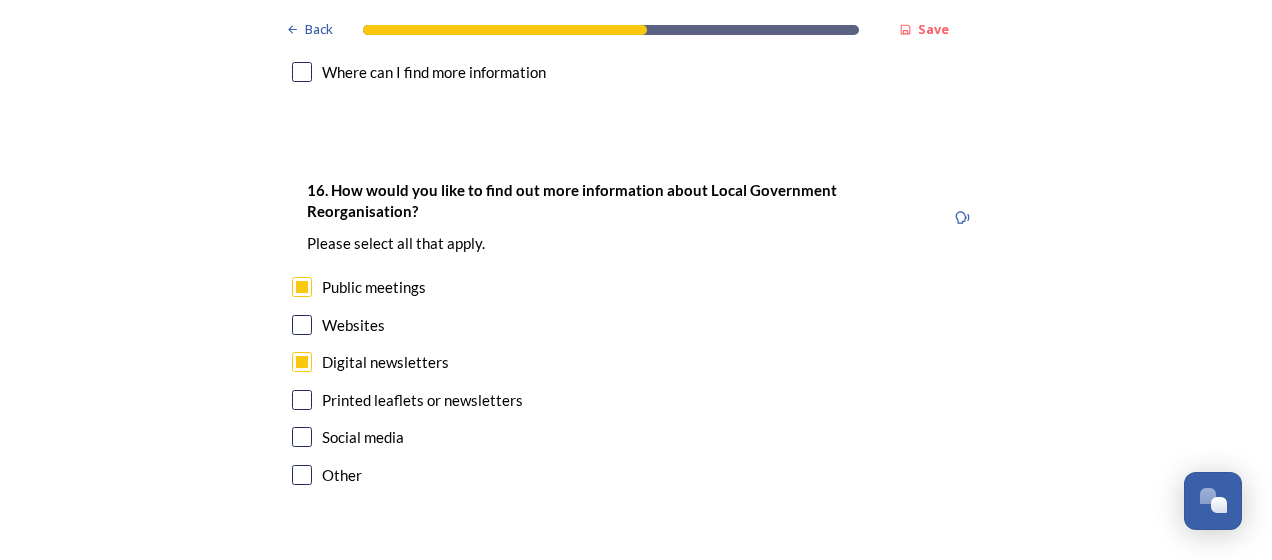 scroll, scrollTop: 6324, scrollLeft: 0, axis: vertical 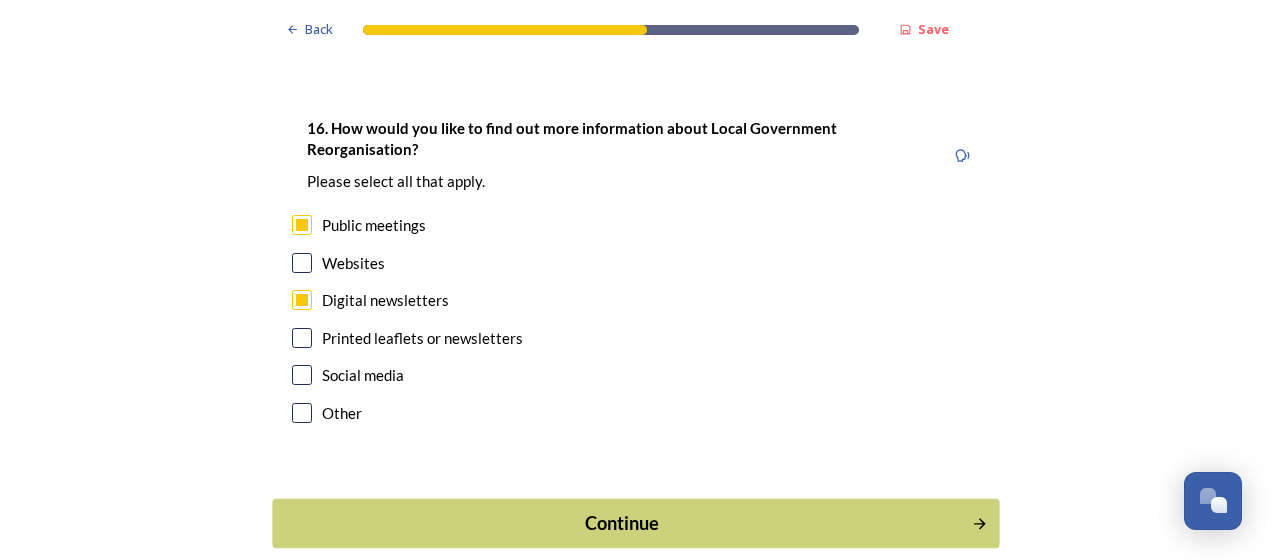 click on "Continue" at bounding box center (622, 523) 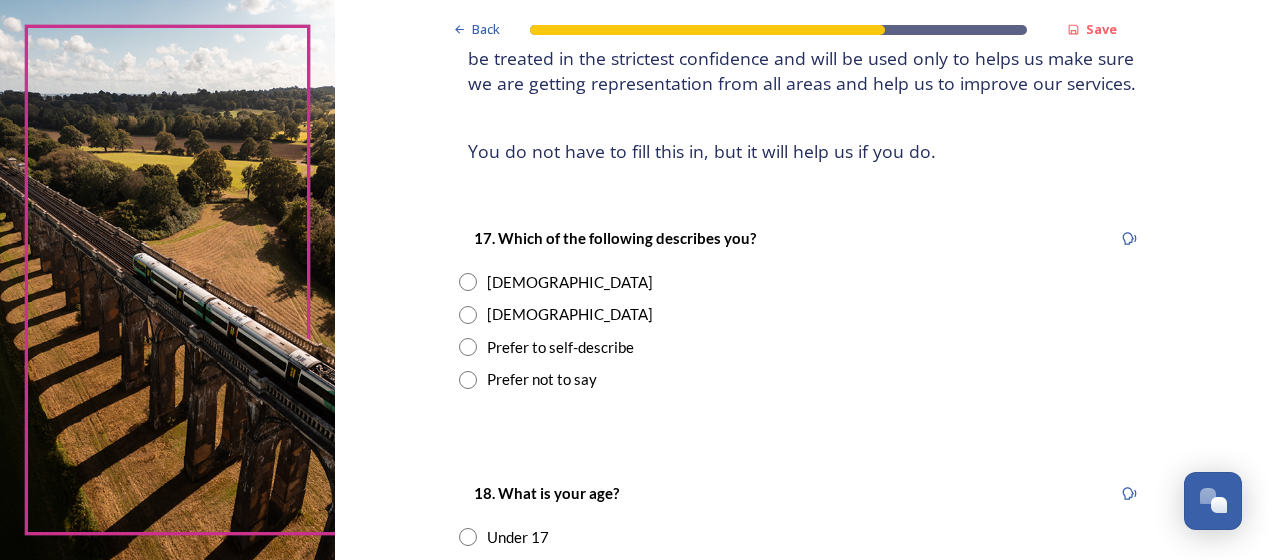 scroll, scrollTop: 300, scrollLeft: 0, axis: vertical 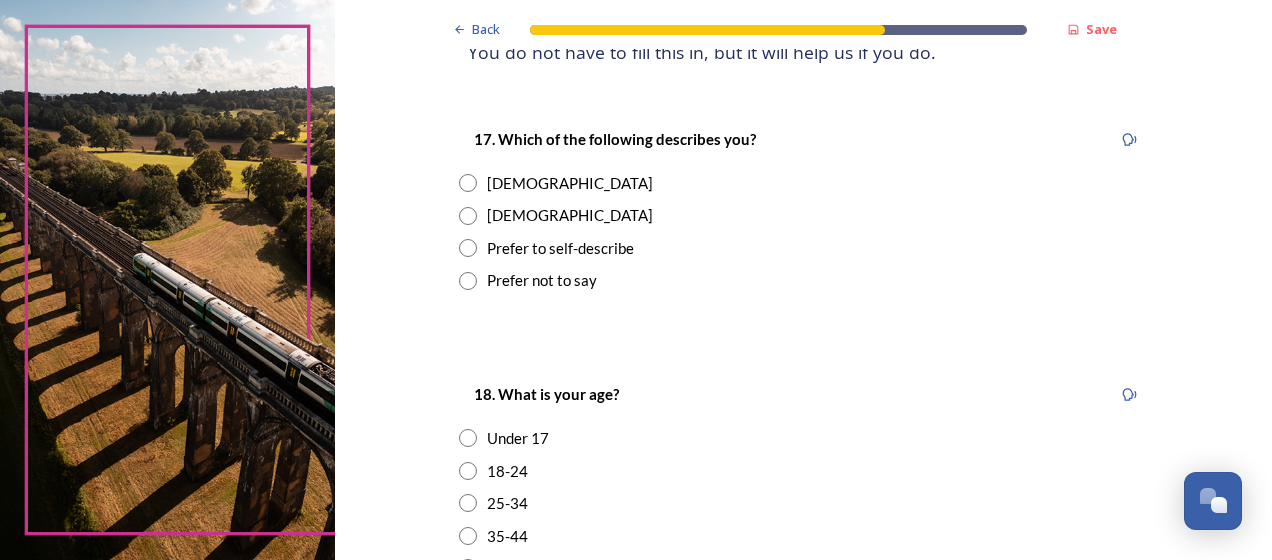 click at bounding box center [468, 216] 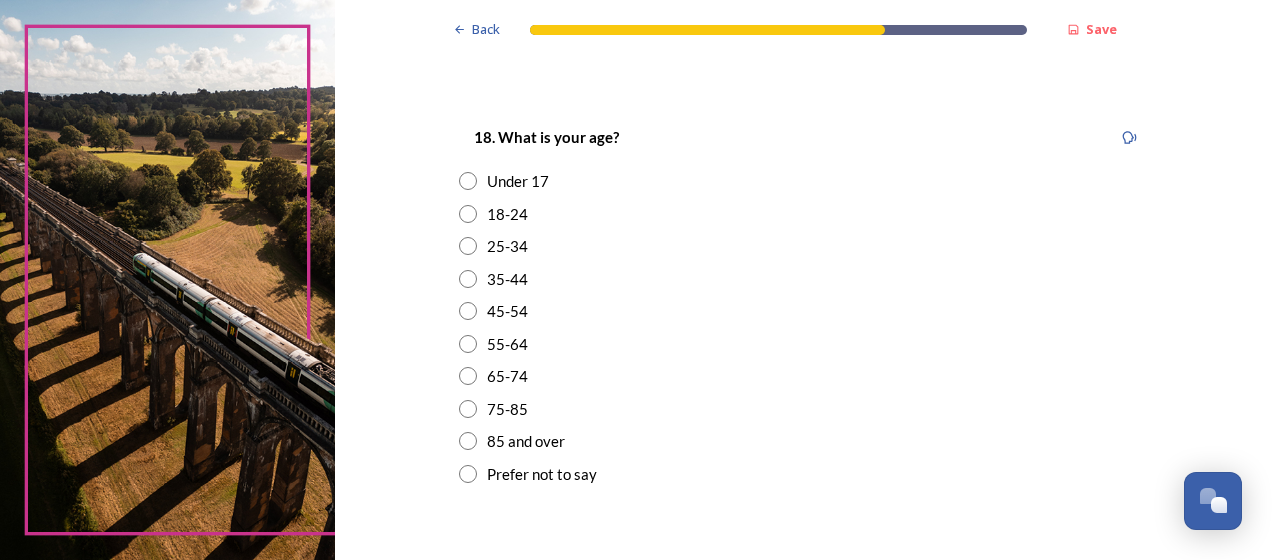 scroll, scrollTop: 600, scrollLeft: 0, axis: vertical 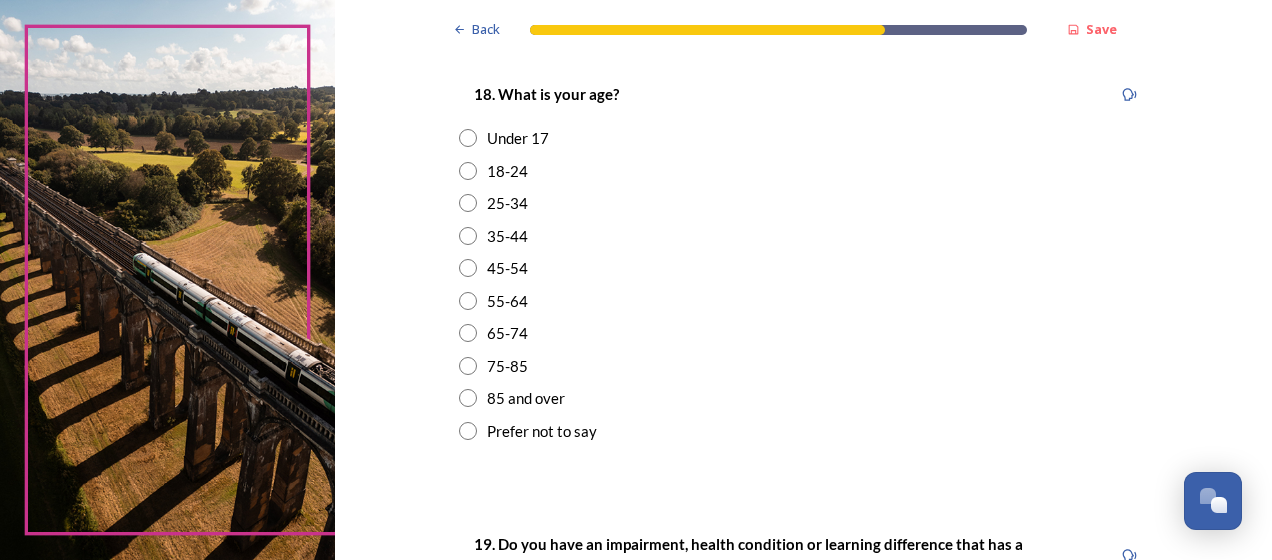 click at bounding box center [468, 268] 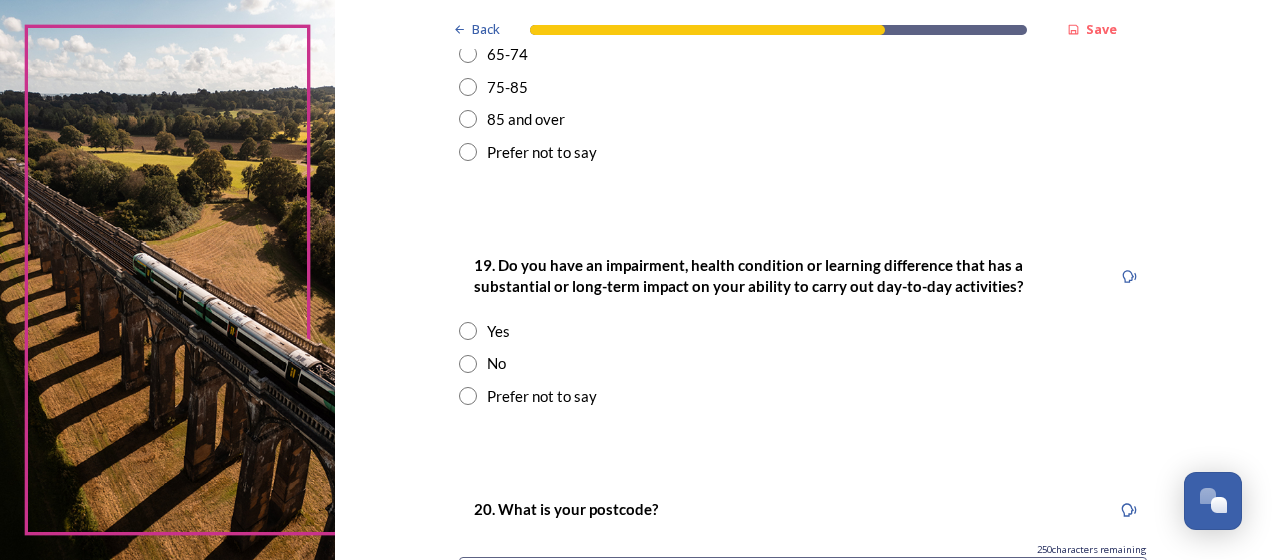 scroll, scrollTop: 900, scrollLeft: 0, axis: vertical 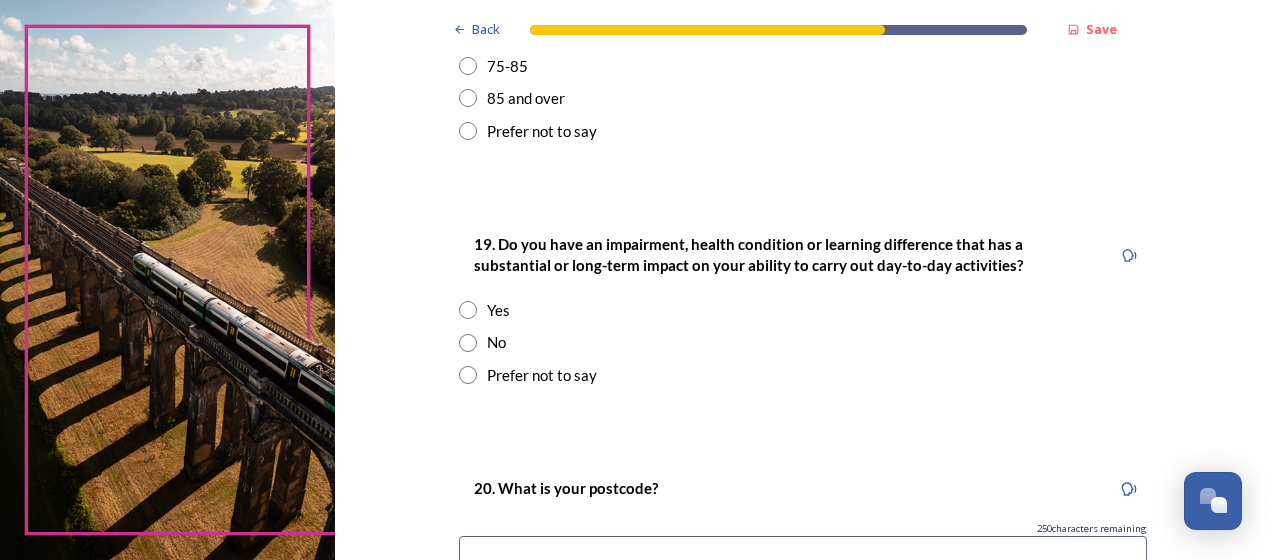 click at bounding box center [468, 343] 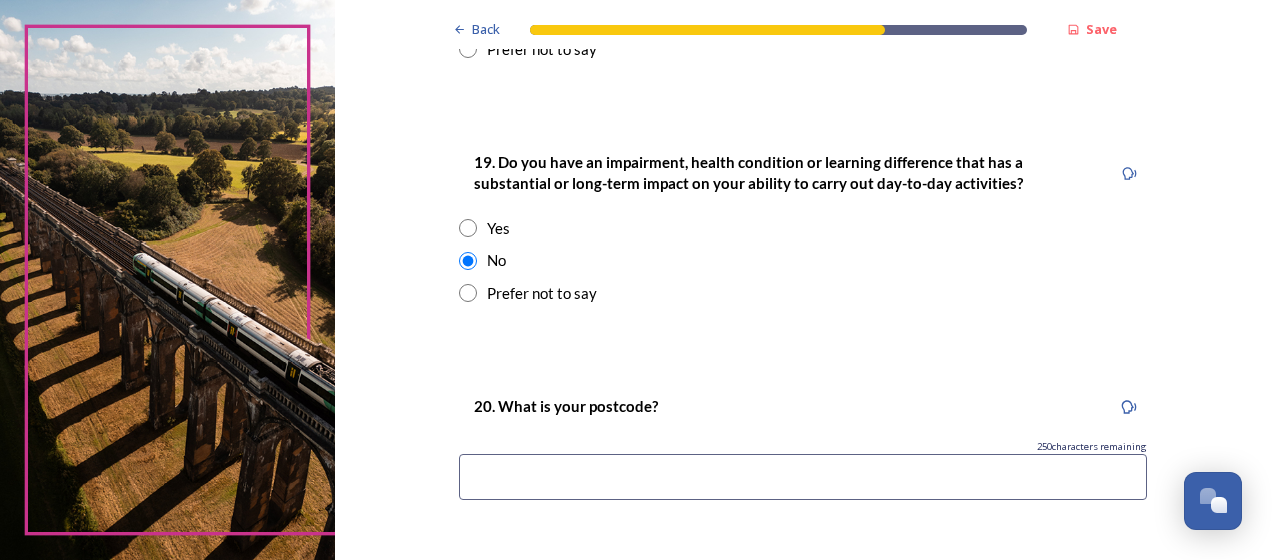 scroll, scrollTop: 1170, scrollLeft: 0, axis: vertical 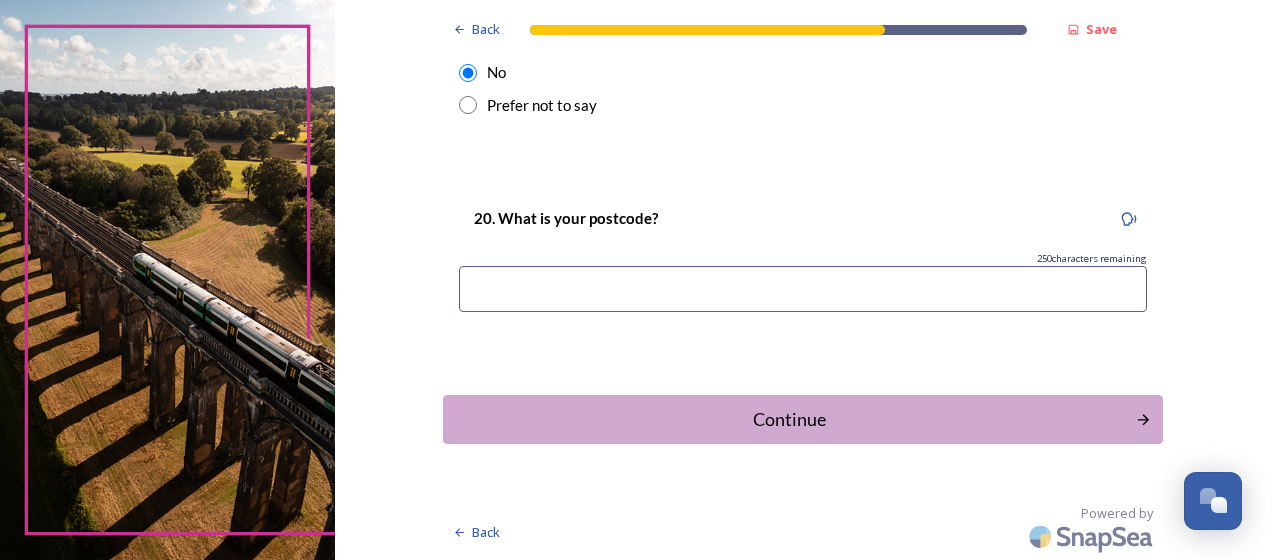 click at bounding box center [803, 289] 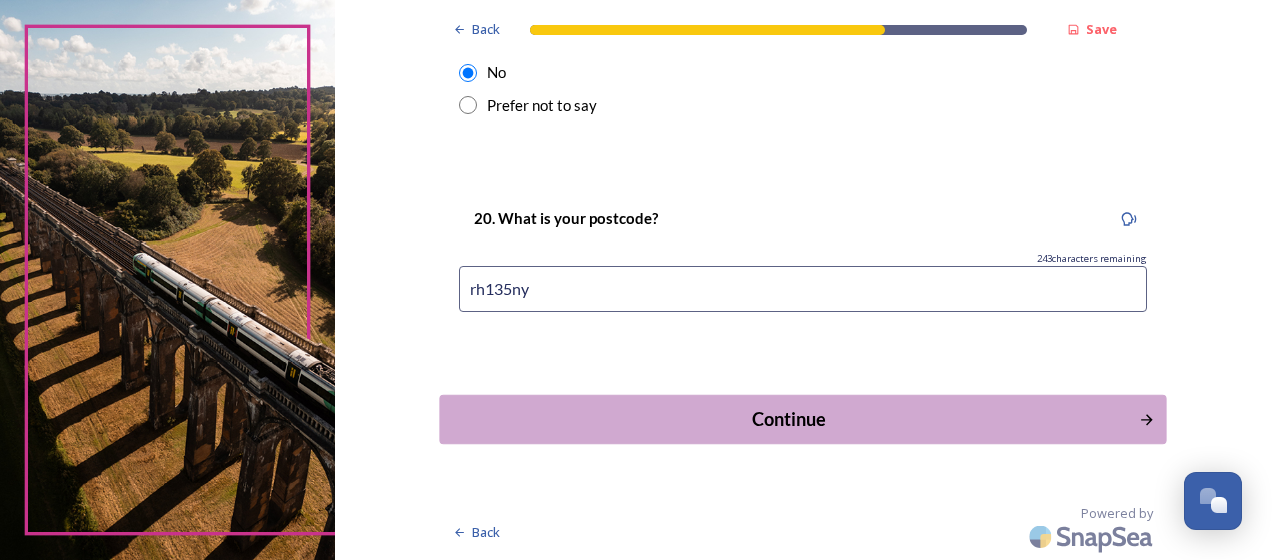 type on "rh135ny" 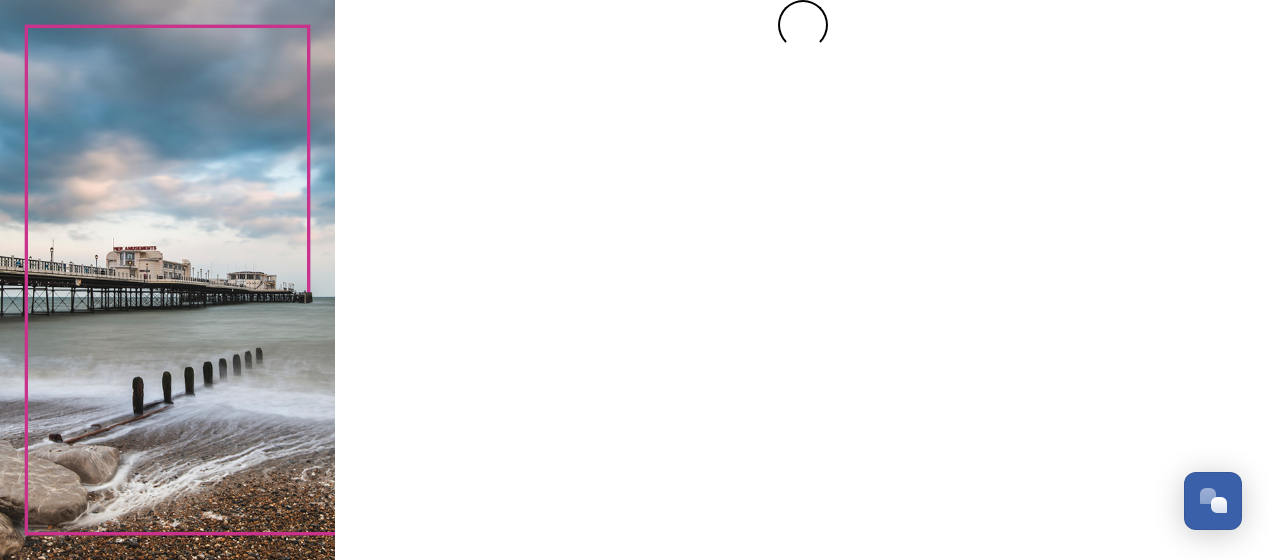 scroll, scrollTop: 0, scrollLeft: 0, axis: both 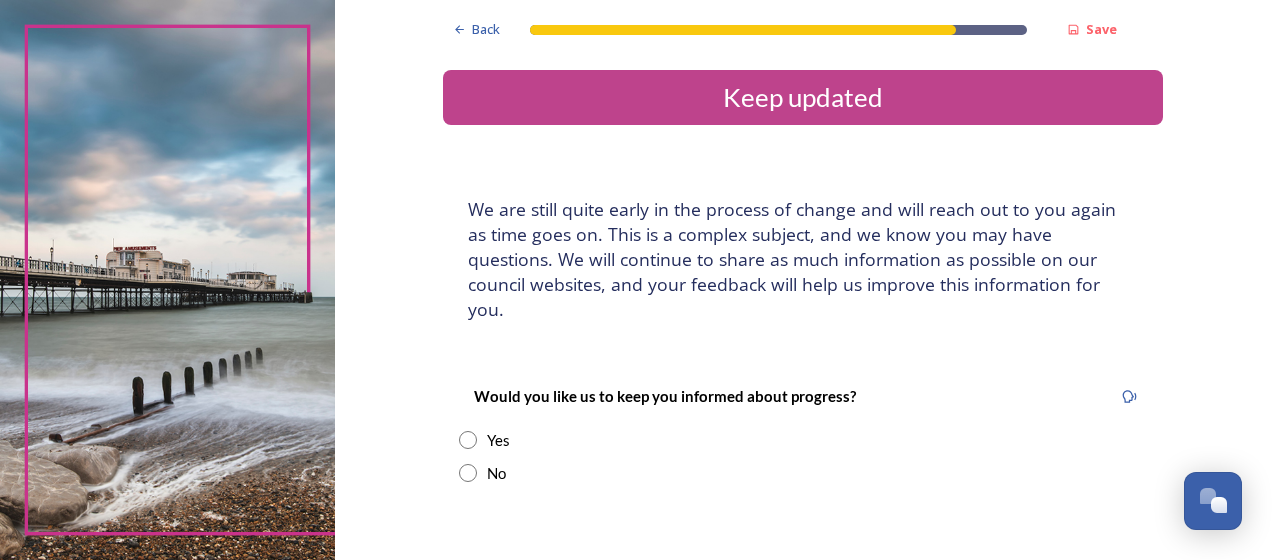 click at bounding box center [468, 473] 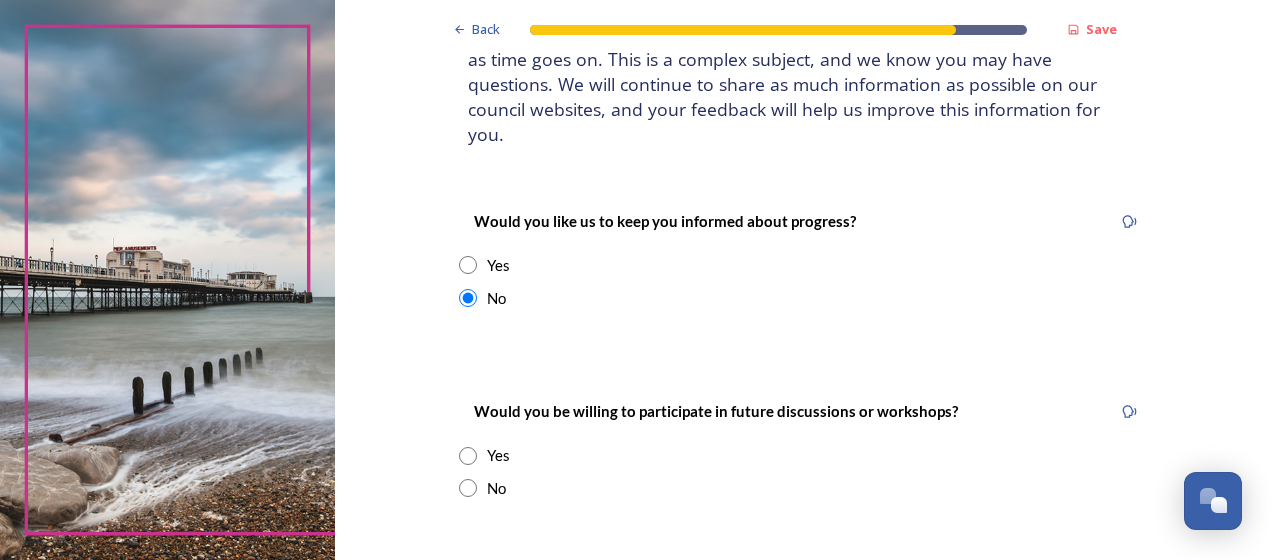 scroll, scrollTop: 300, scrollLeft: 0, axis: vertical 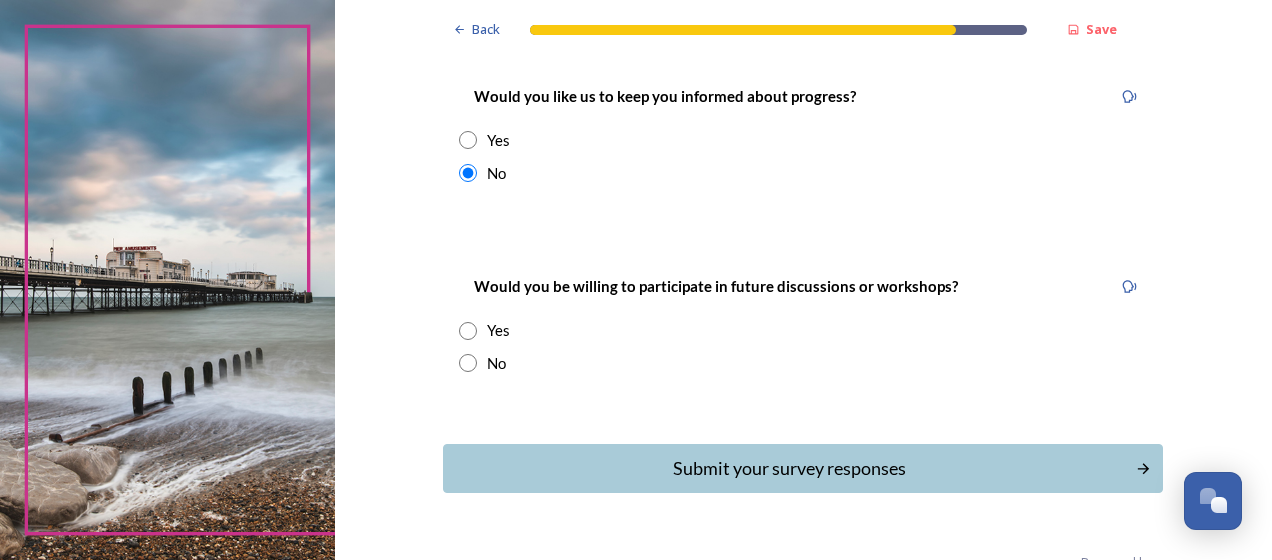 click at bounding box center (468, 363) 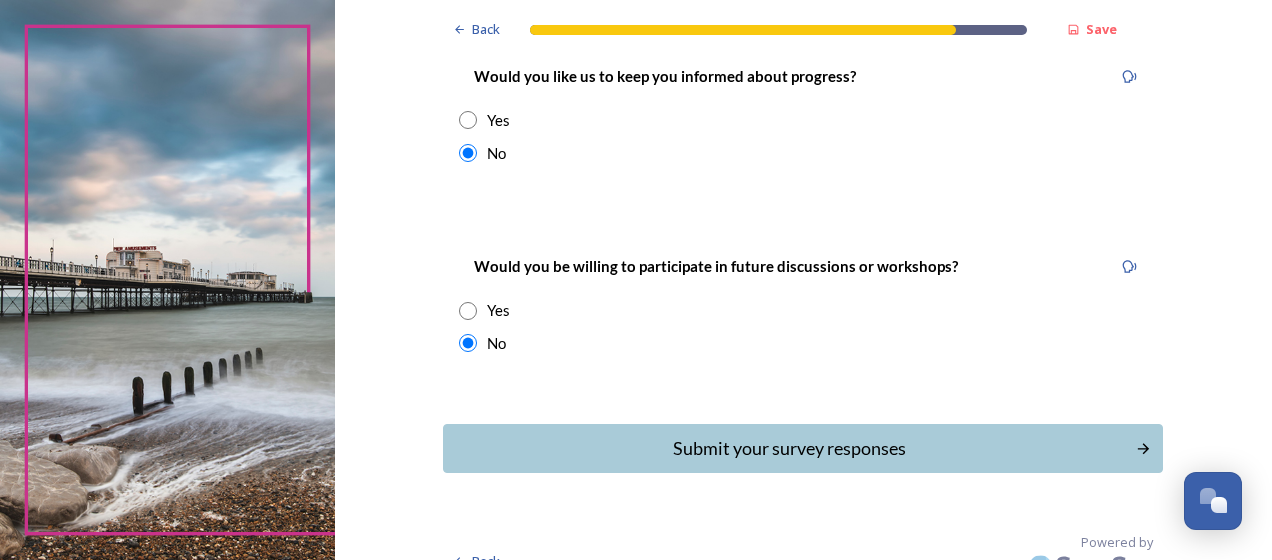 scroll, scrollTop: 324, scrollLeft: 0, axis: vertical 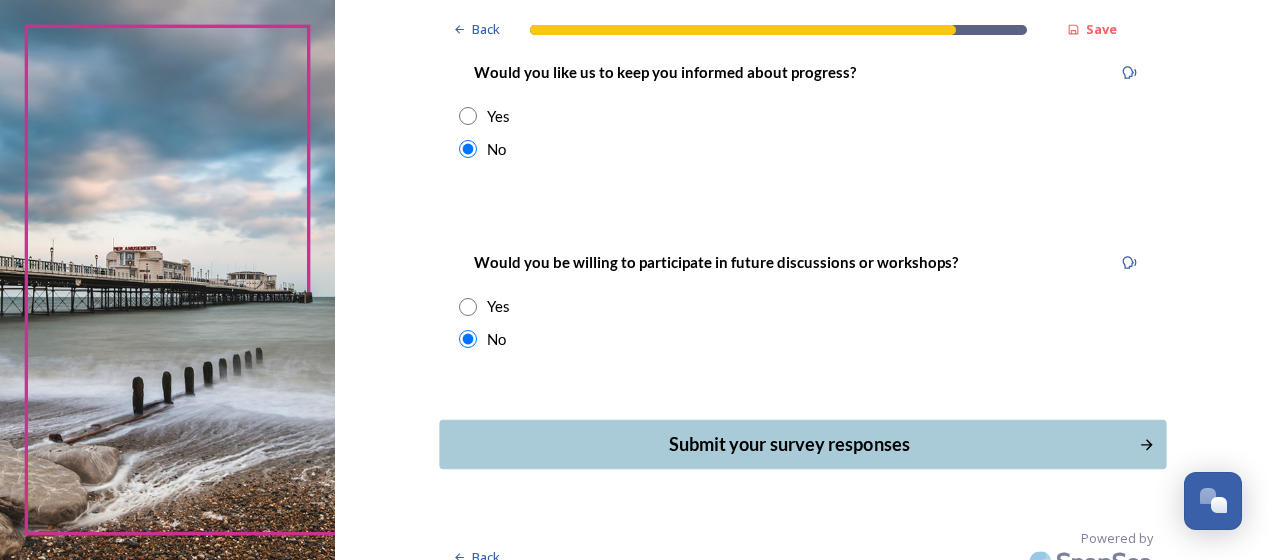 click on "Submit your survey responses" at bounding box center (789, 444) 